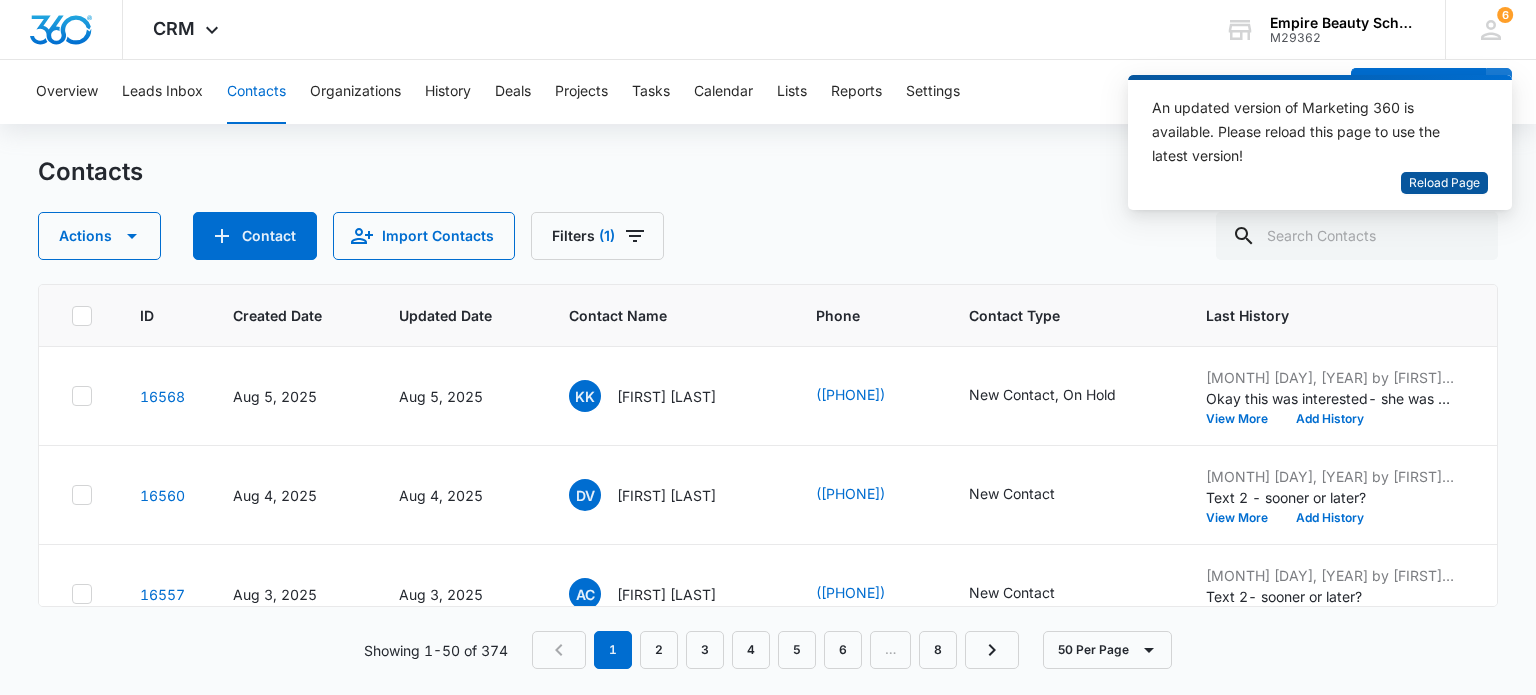 scroll, scrollTop: 0, scrollLeft: 0, axis: both 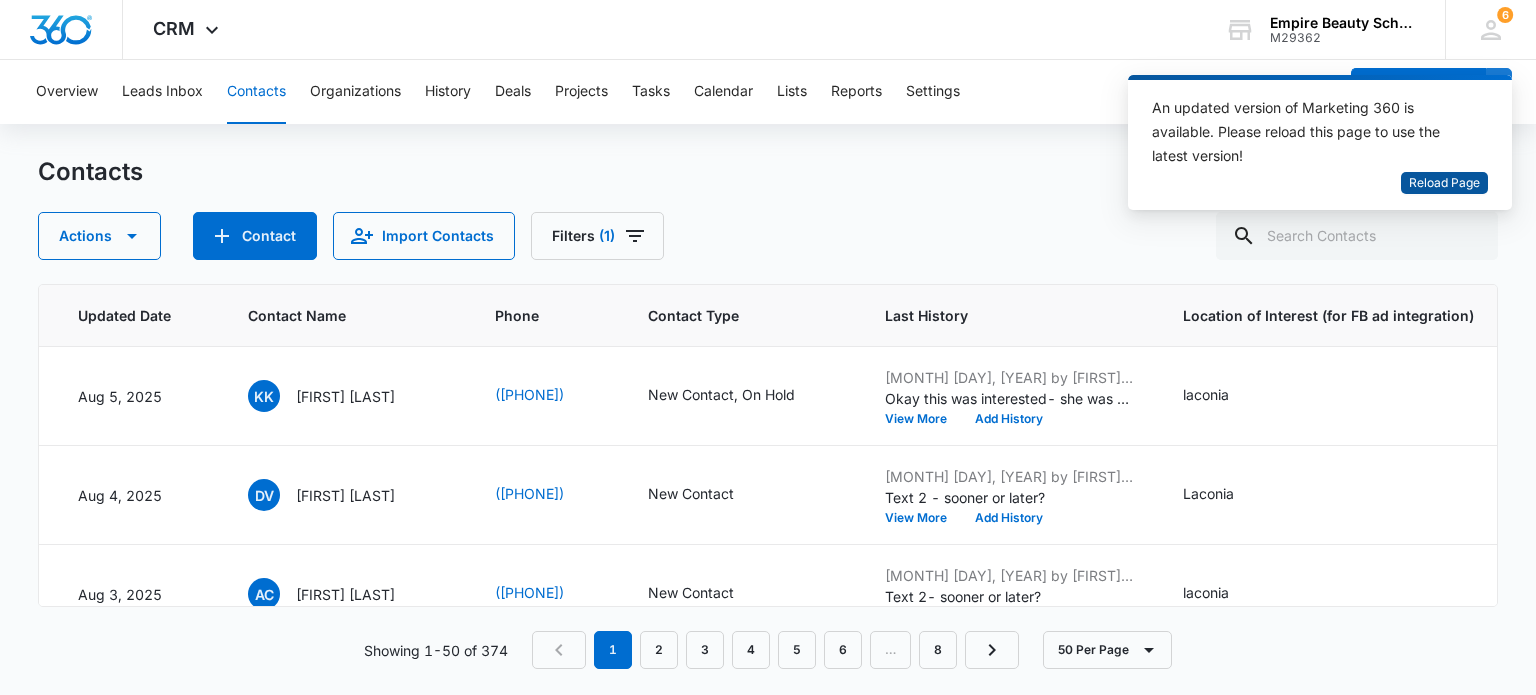 click on "Reload Page" at bounding box center [1444, 183] 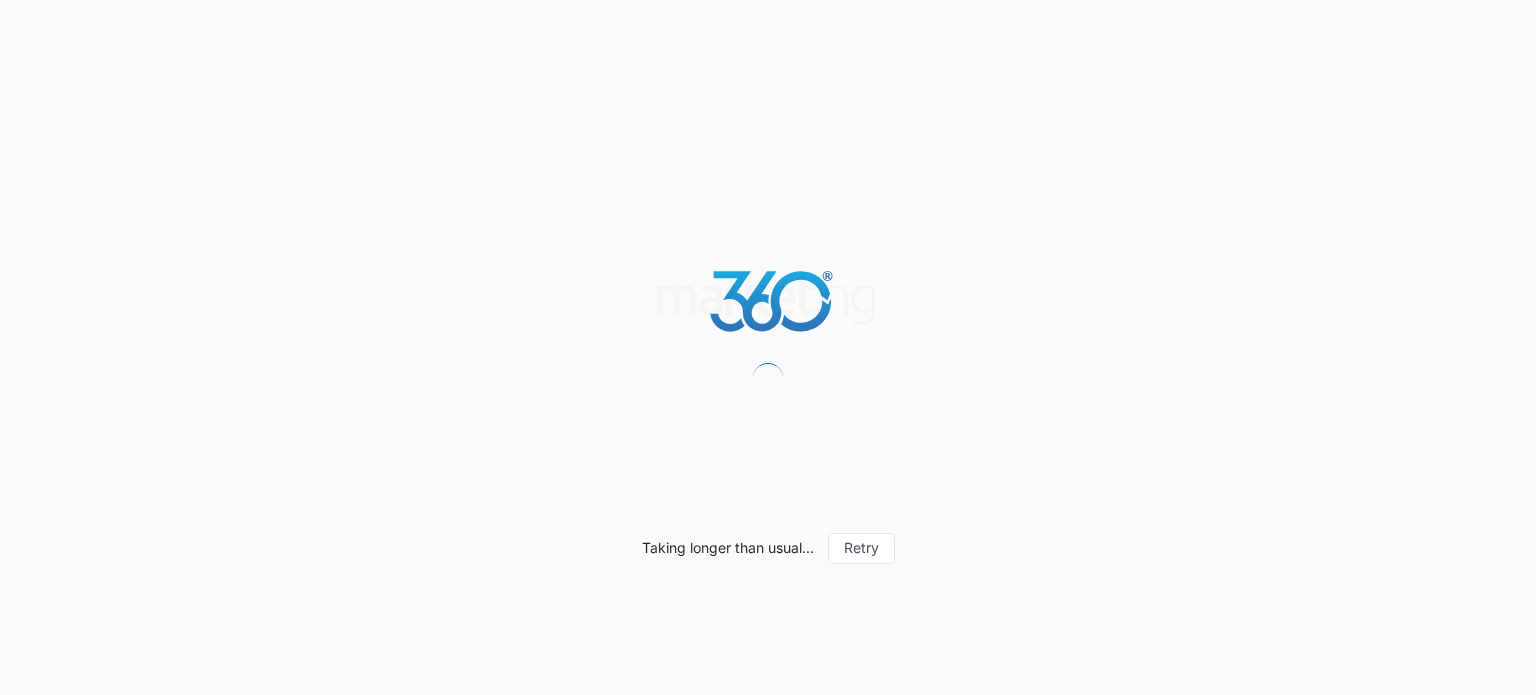 scroll, scrollTop: 0, scrollLeft: 0, axis: both 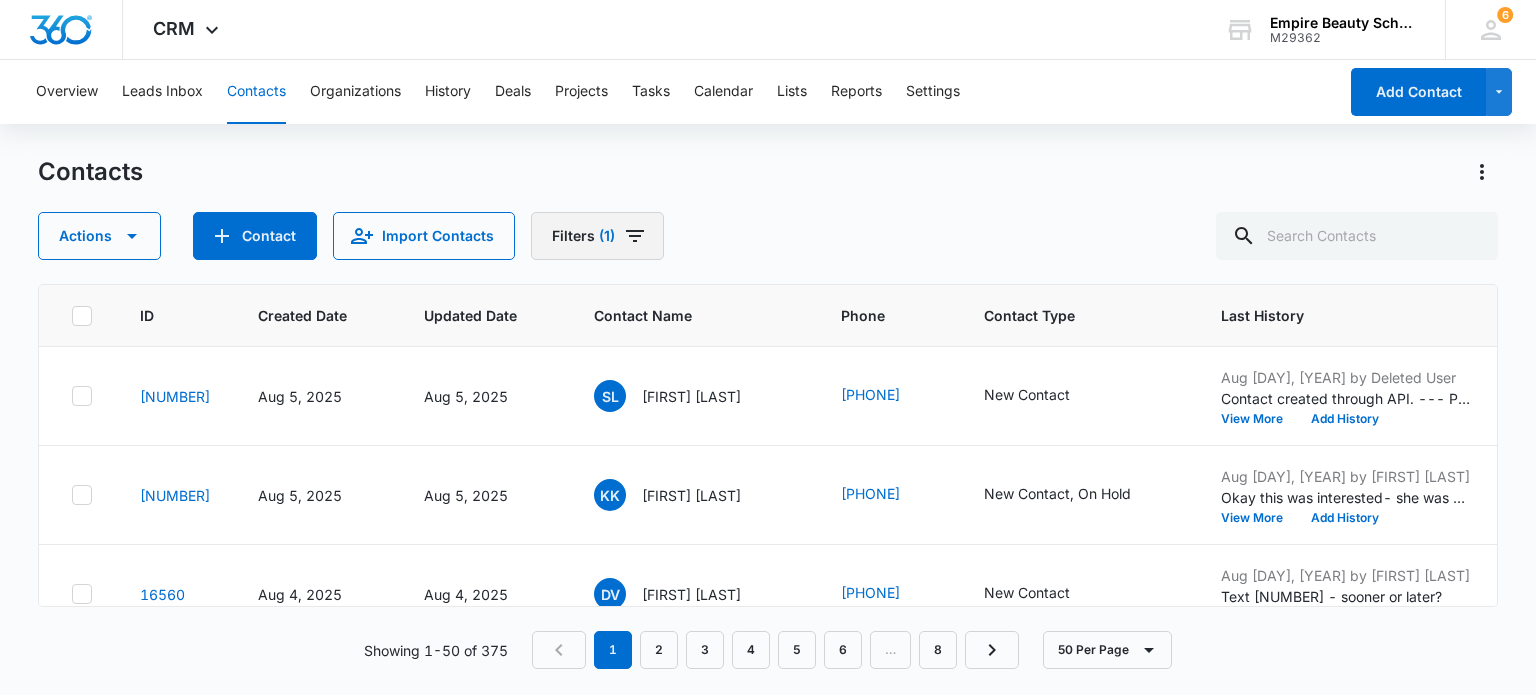 click 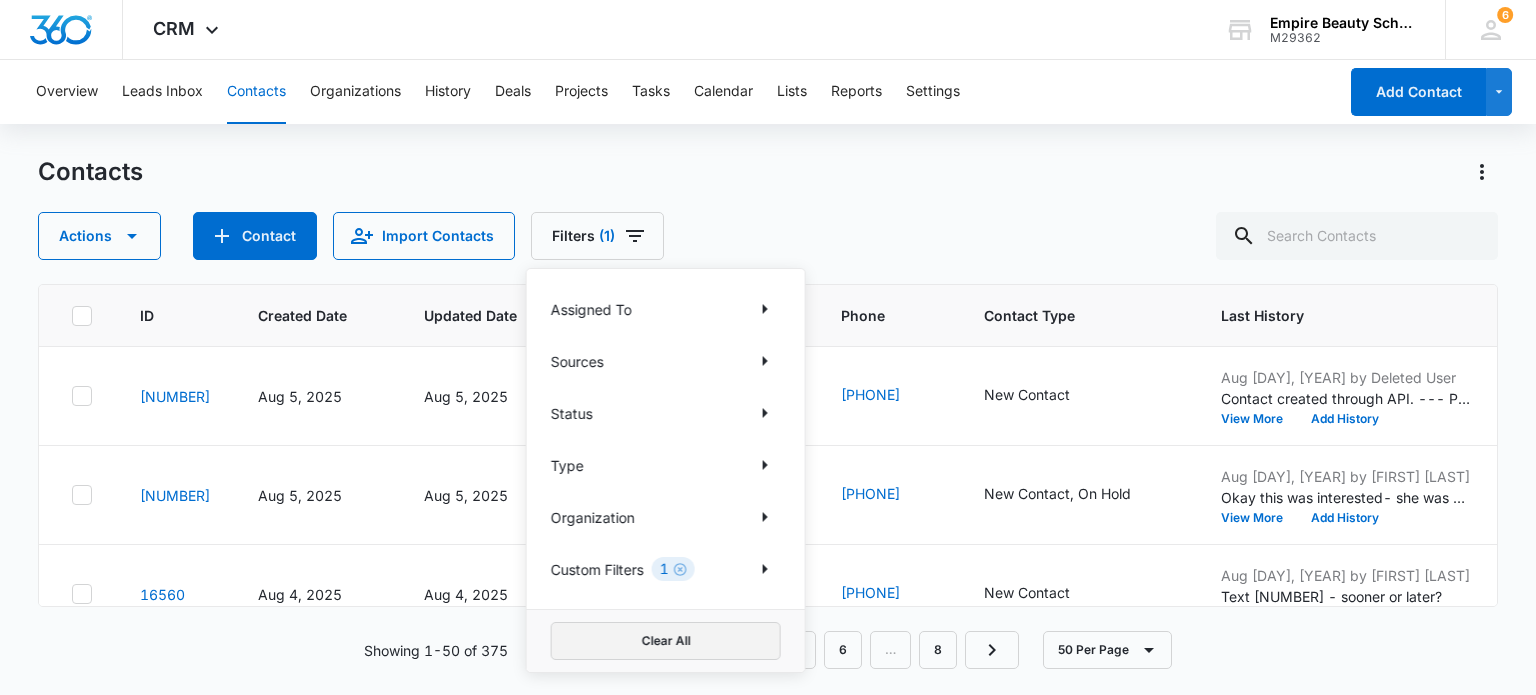 click on "Clear All" at bounding box center [666, 641] 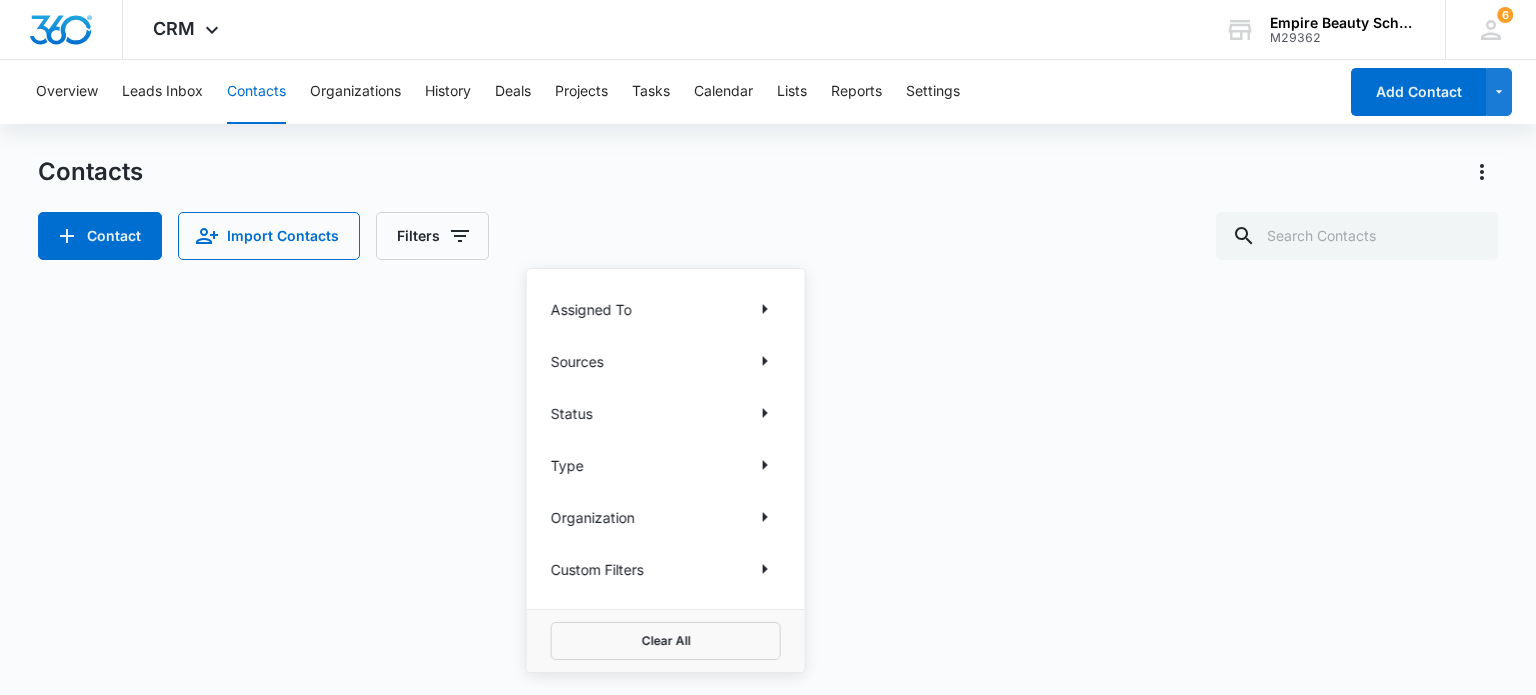 click on "Contacts" at bounding box center (767, 172) 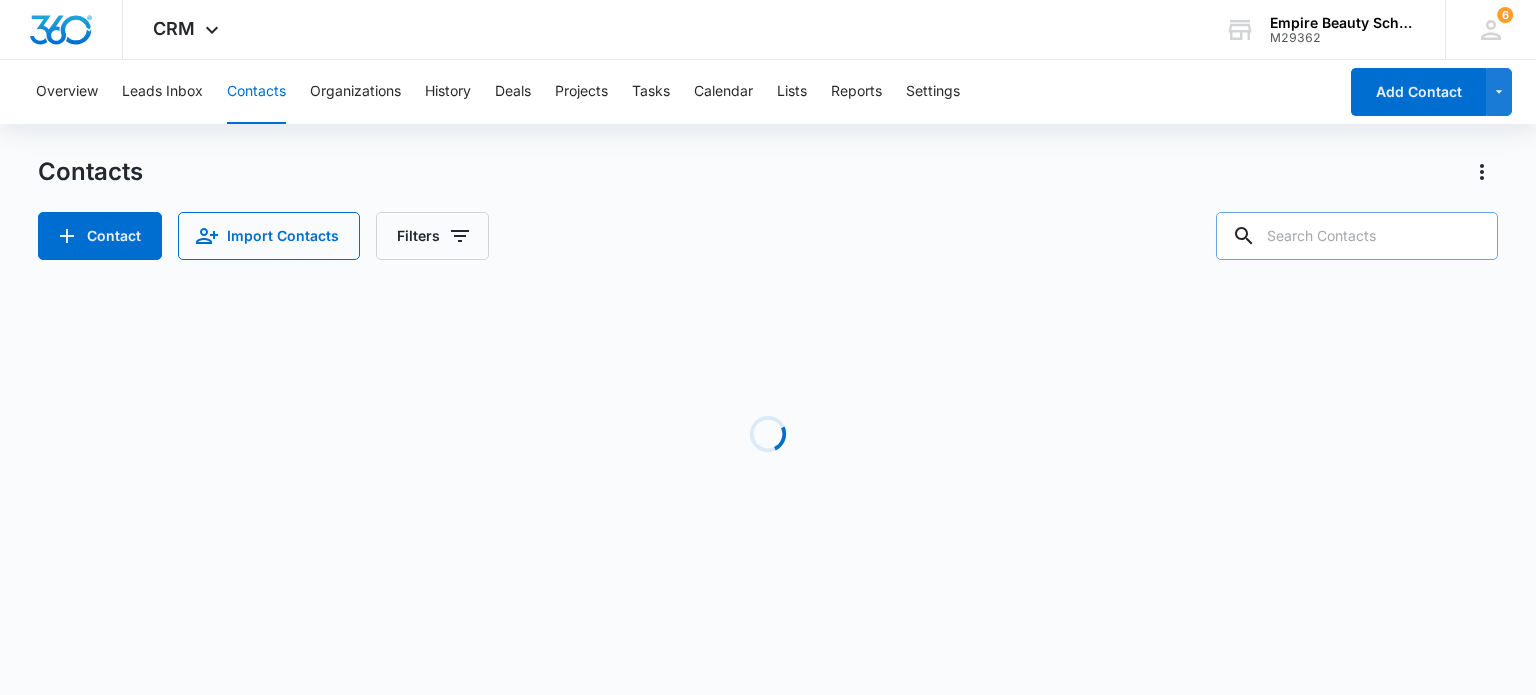 click at bounding box center (1357, 236) 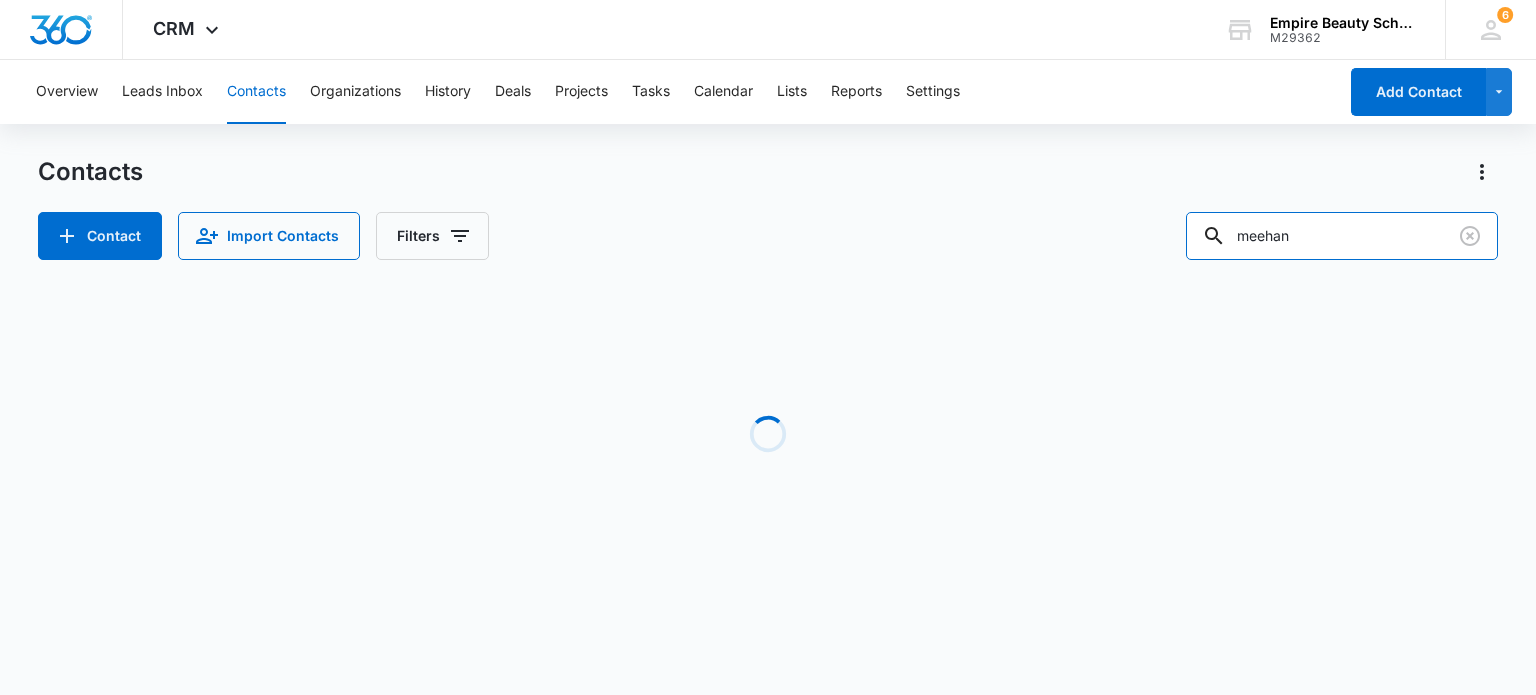 type on "meehan" 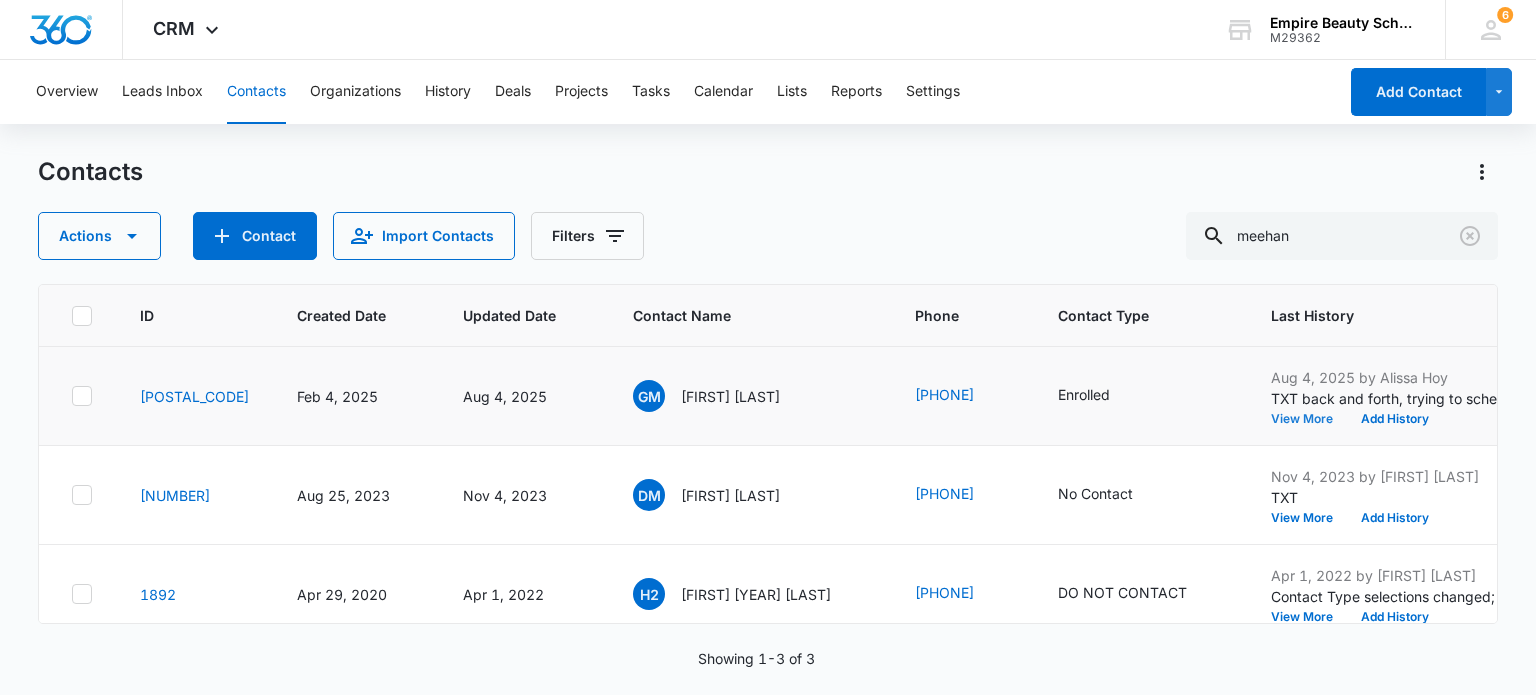 click on "View More" at bounding box center (1309, 419) 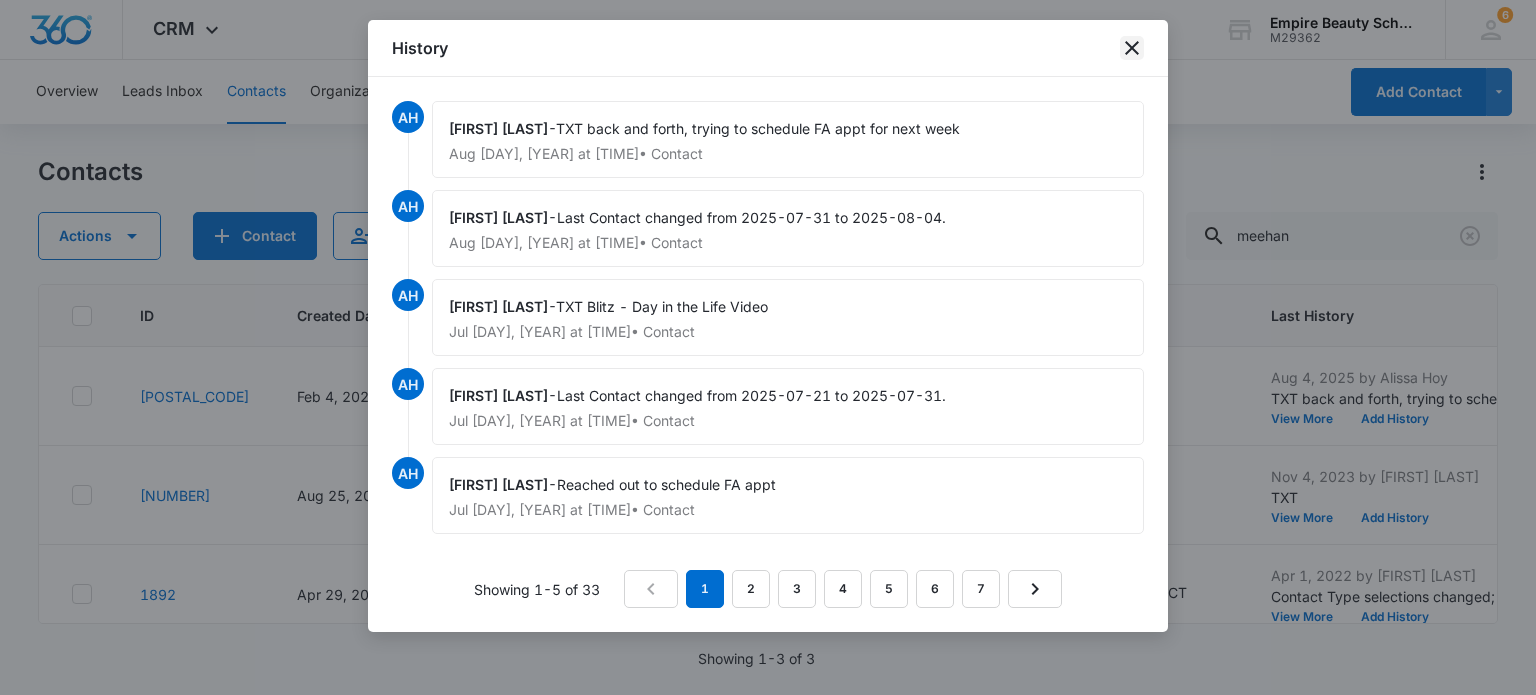 click 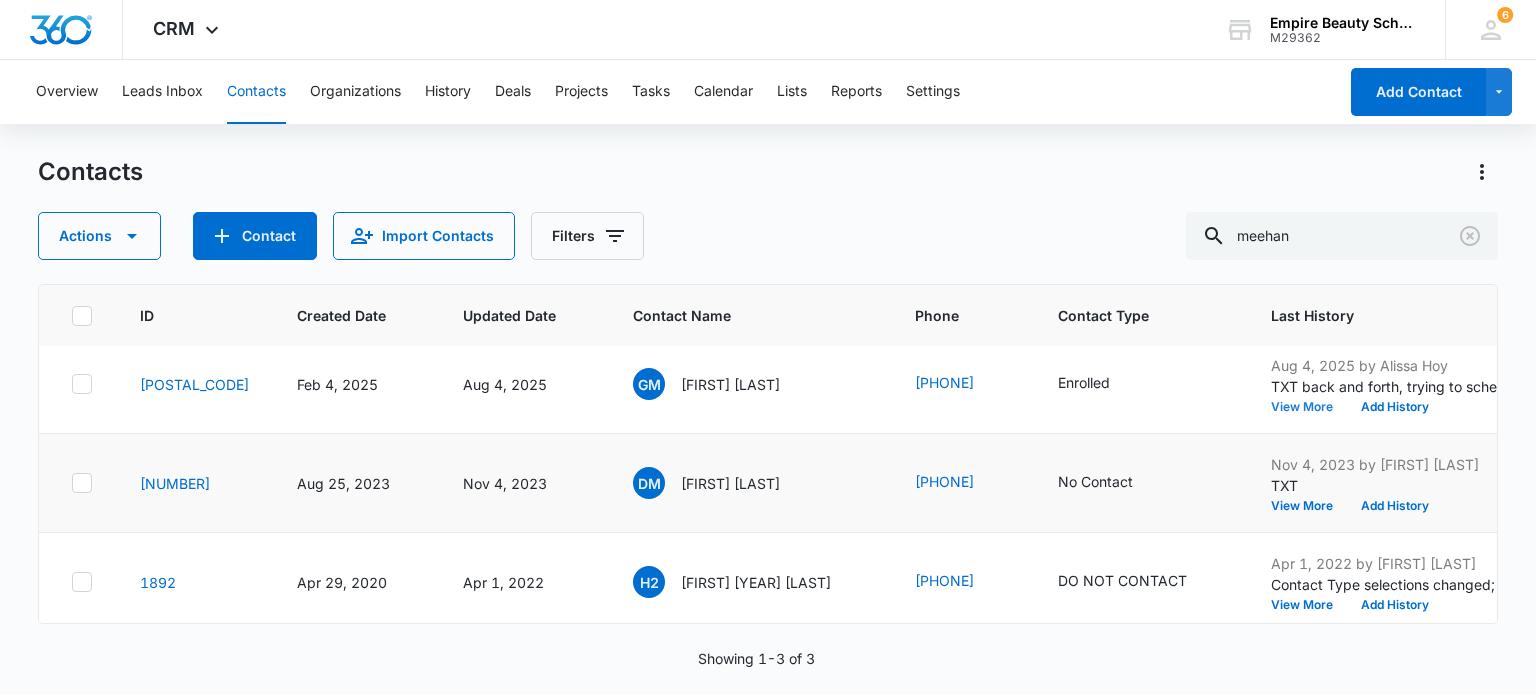 scroll, scrollTop: 0, scrollLeft: 0, axis: both 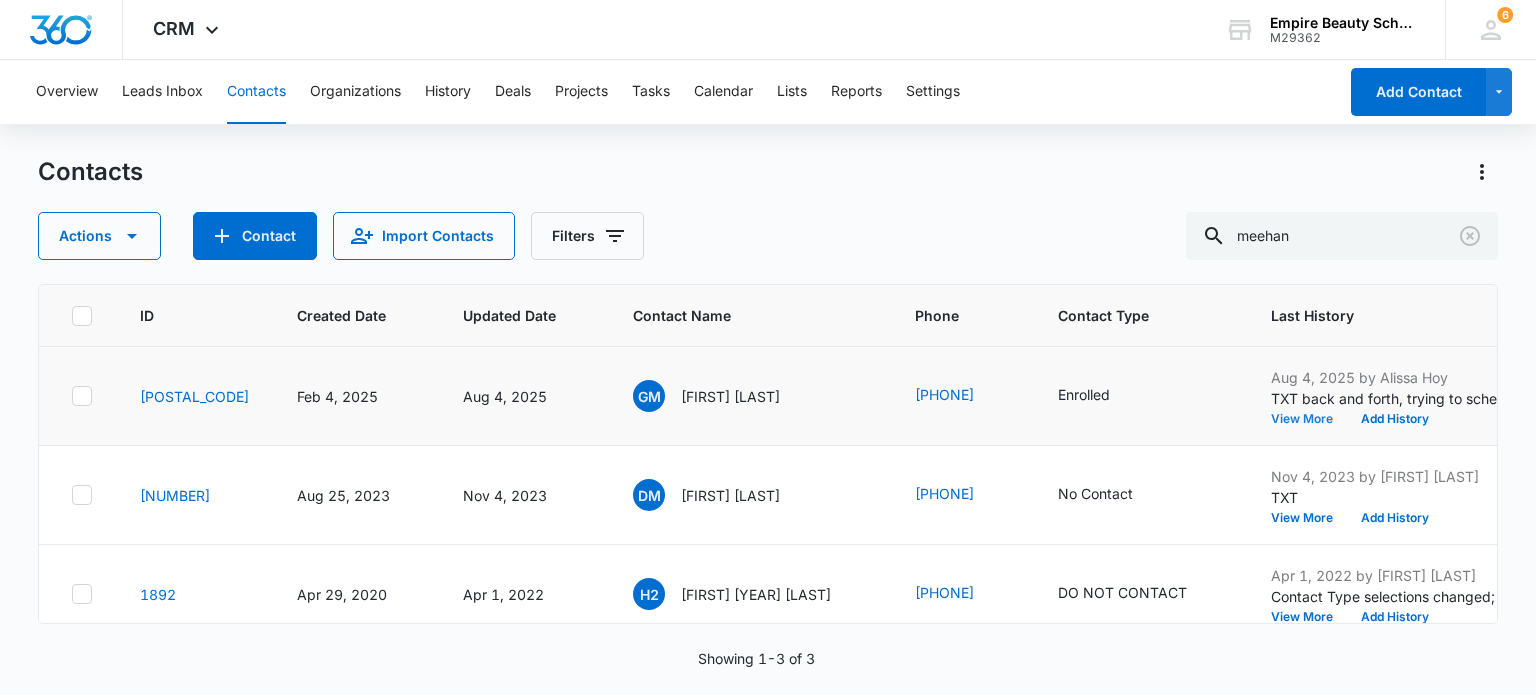 click on "View More" at bounding box center (1309, 419) 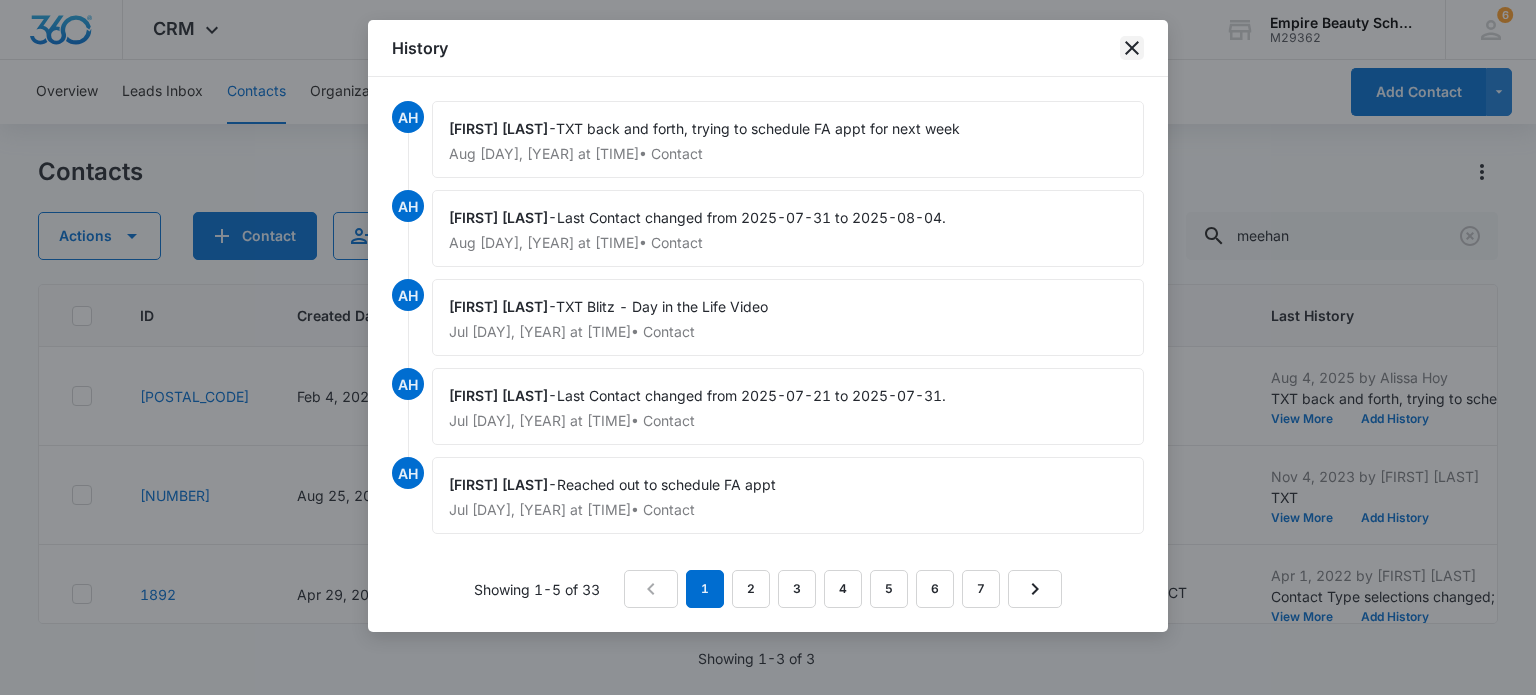 click 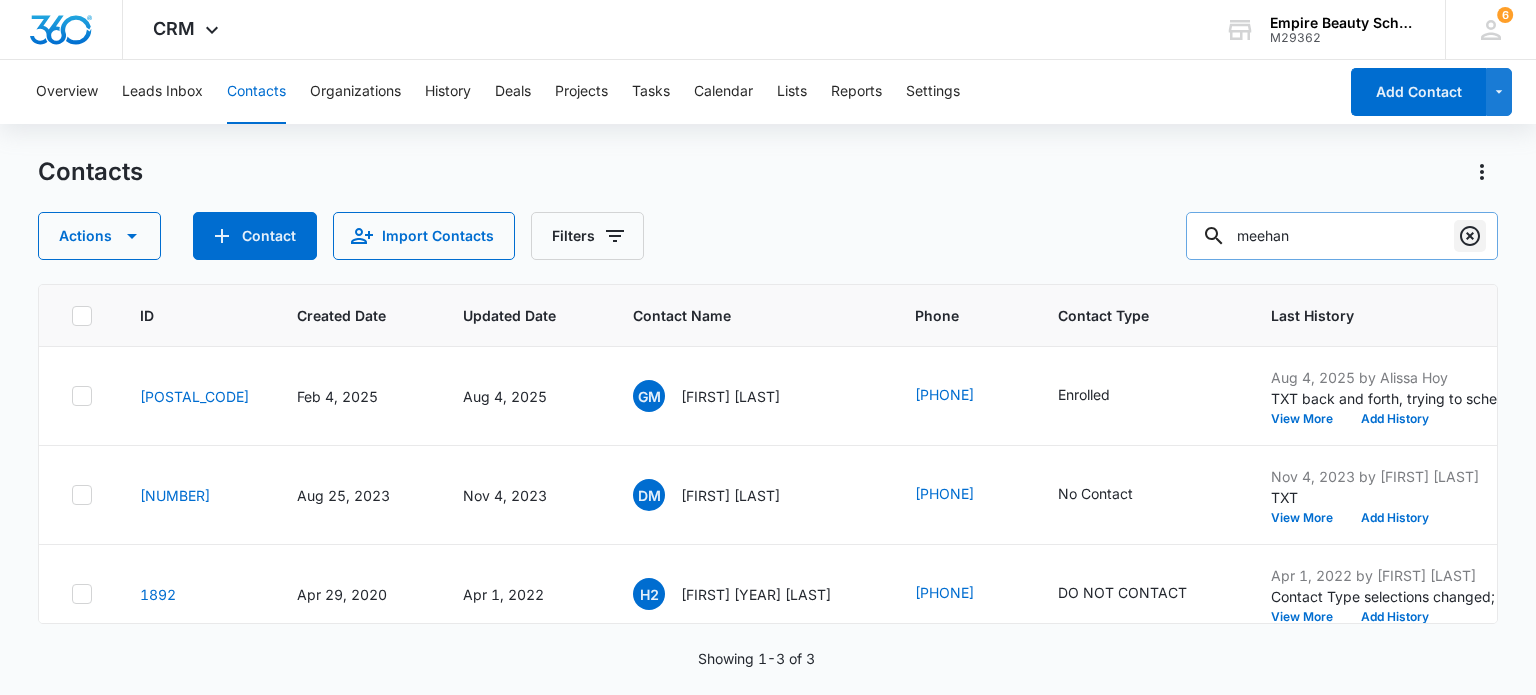 click 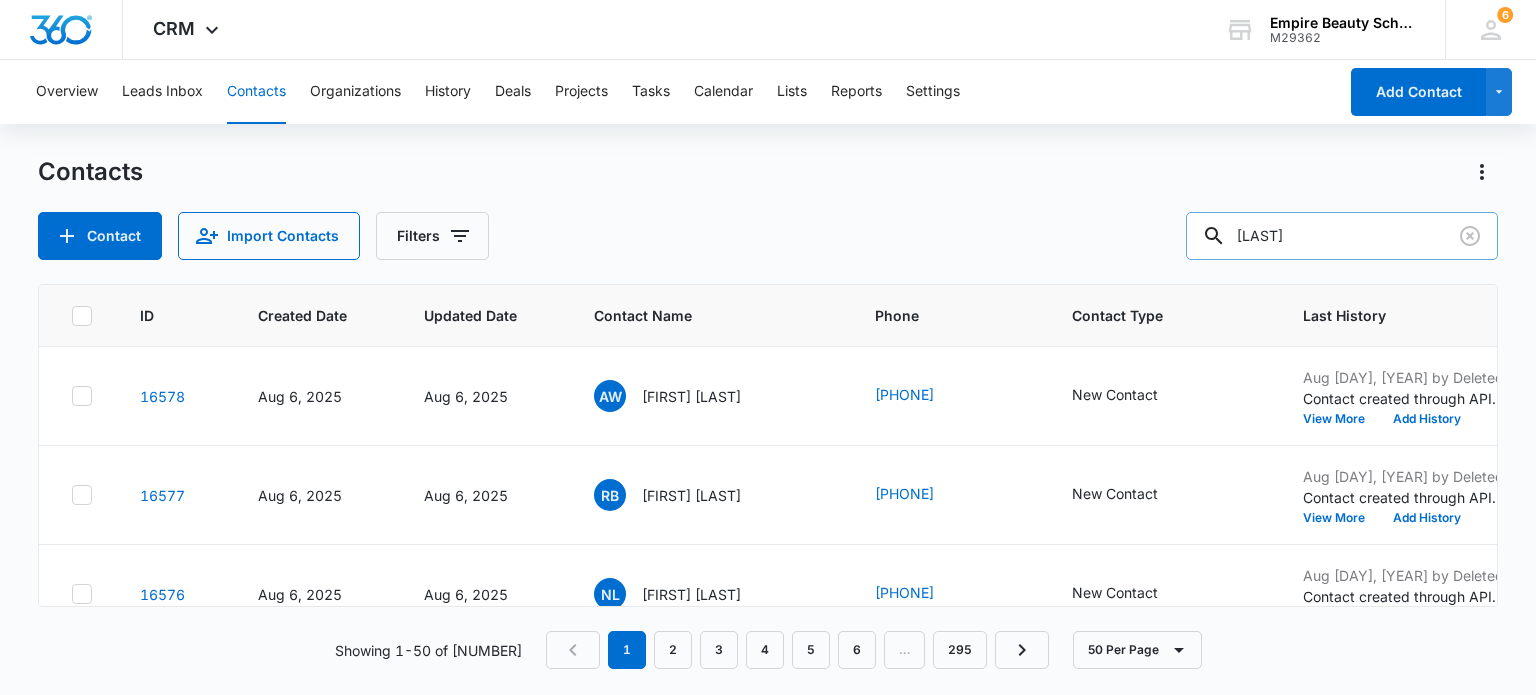 type on "[LAST]" 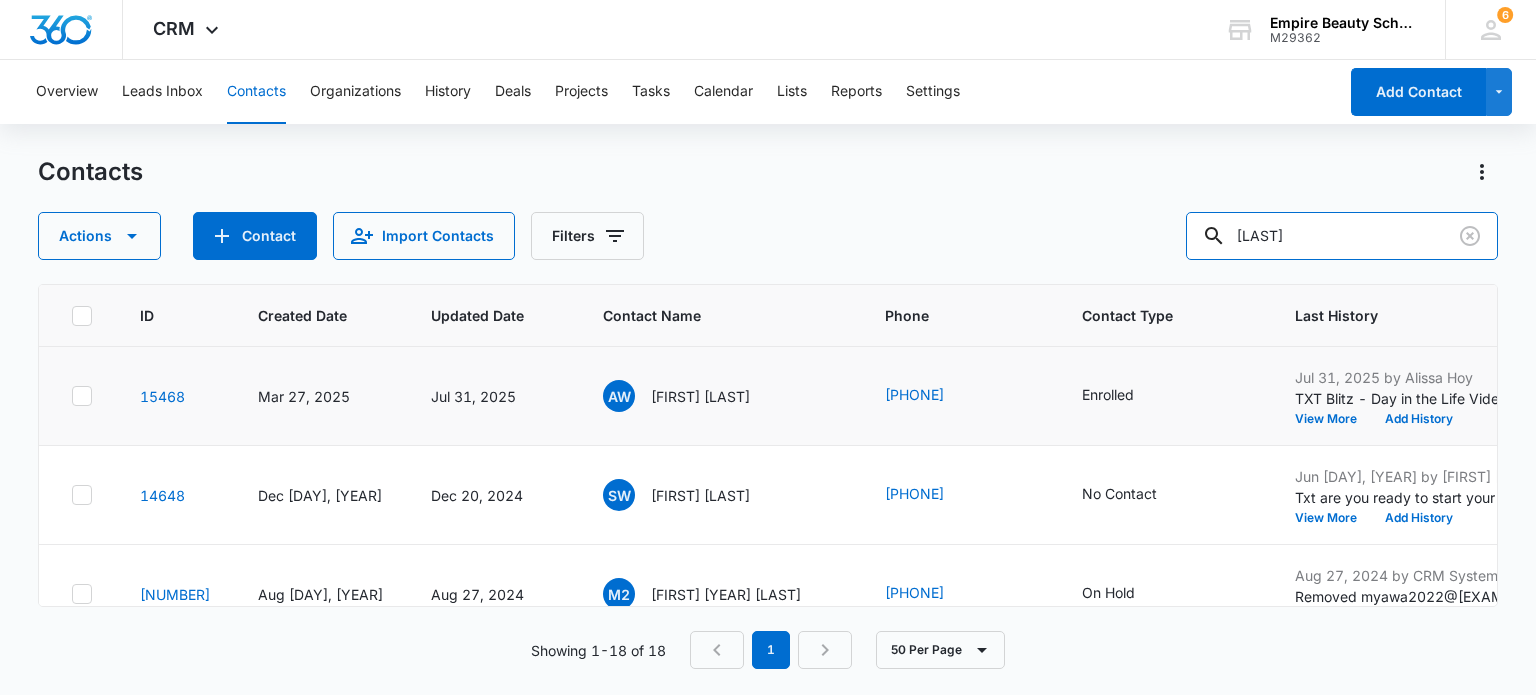 scroll, scrollTop: 100, scrollLeft: 0, axis: vertical 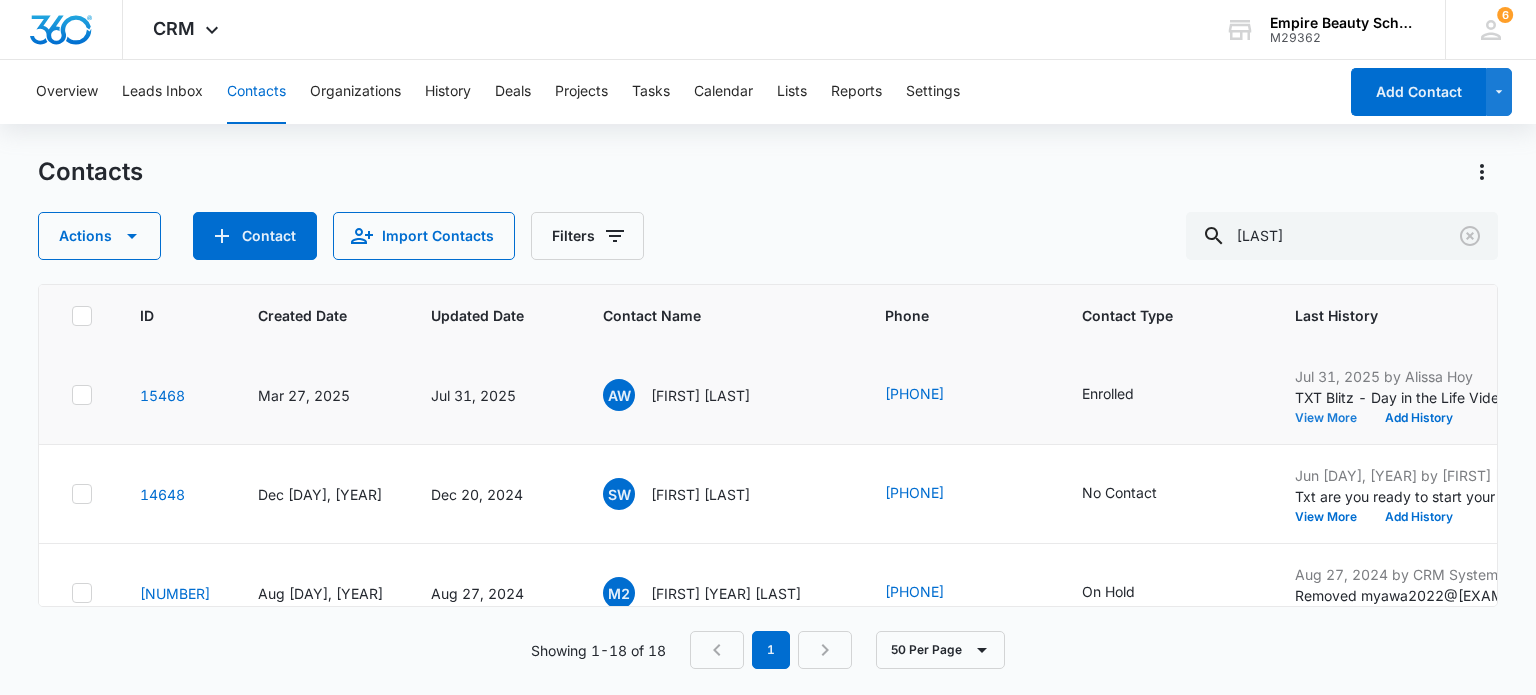 click on "View More" at bounding box center [1333, 418] 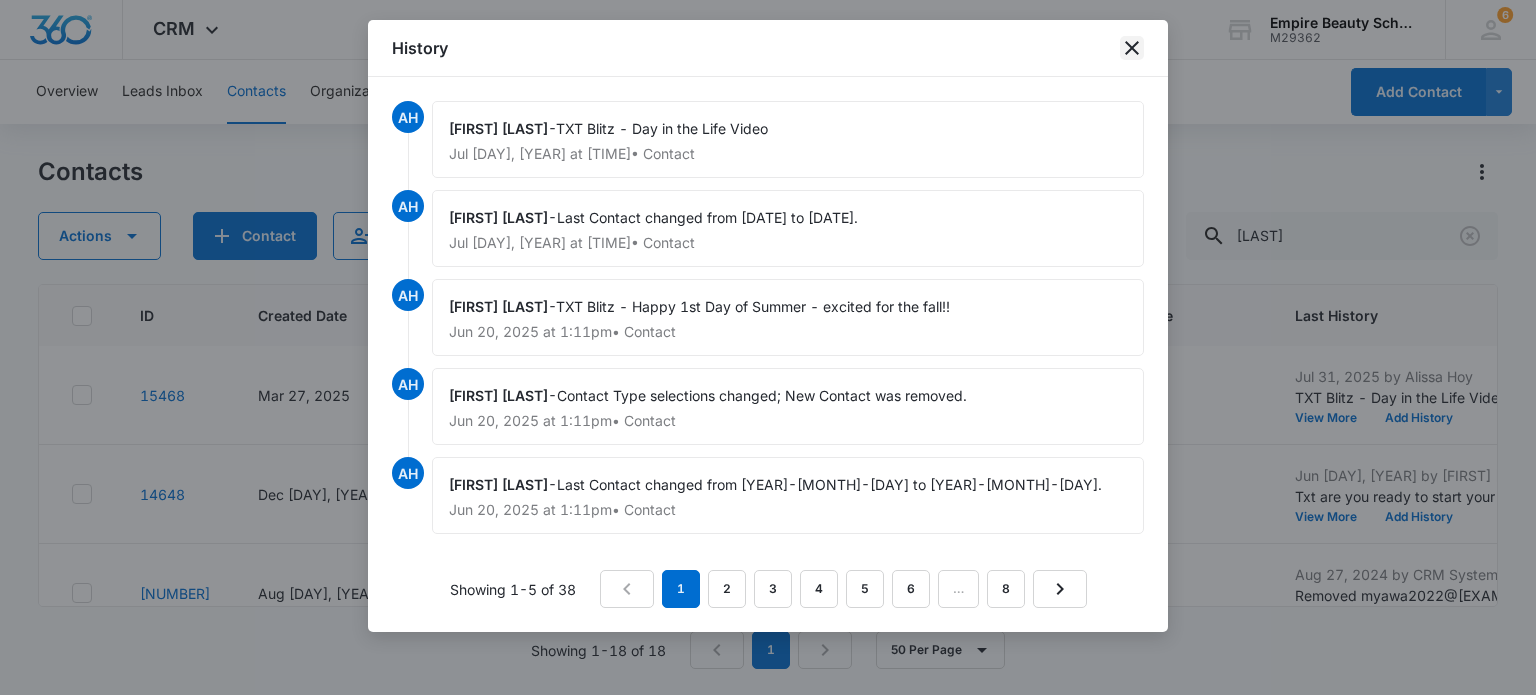 click 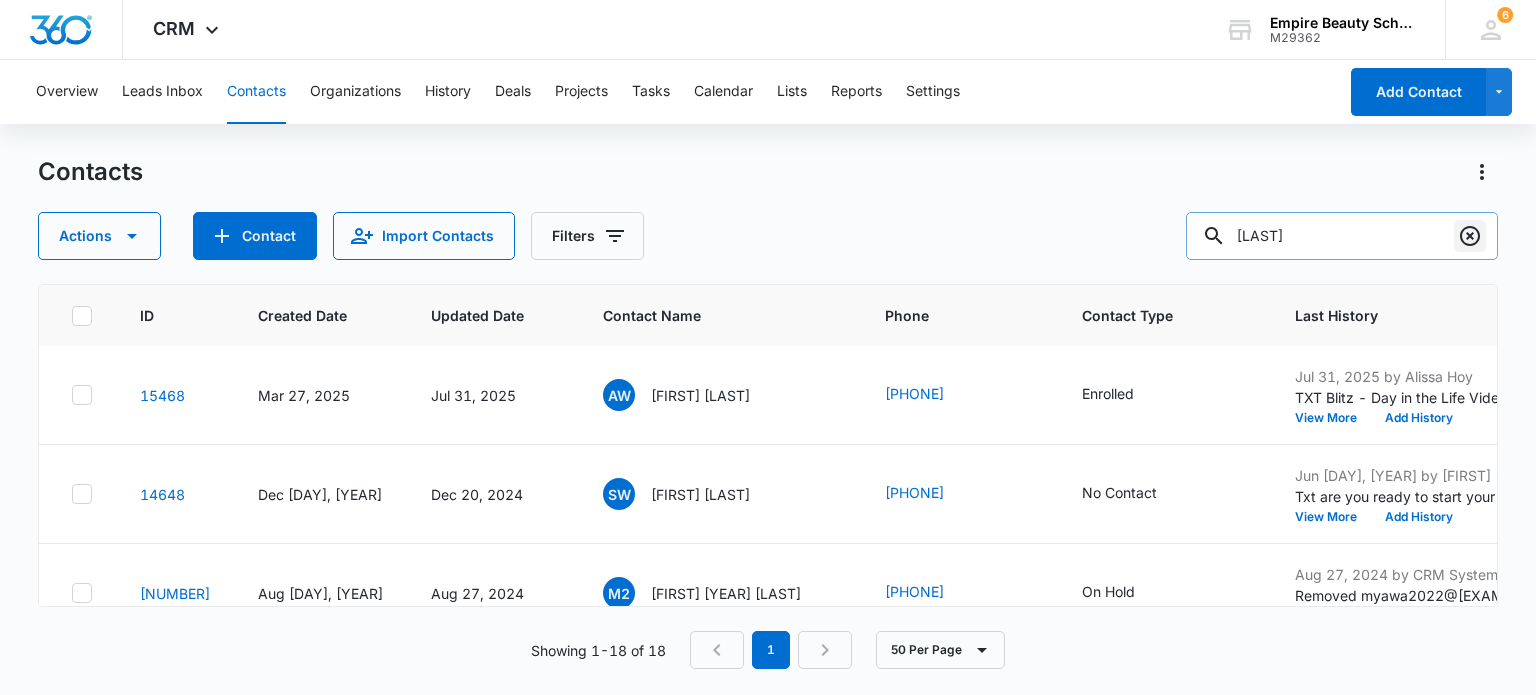 click 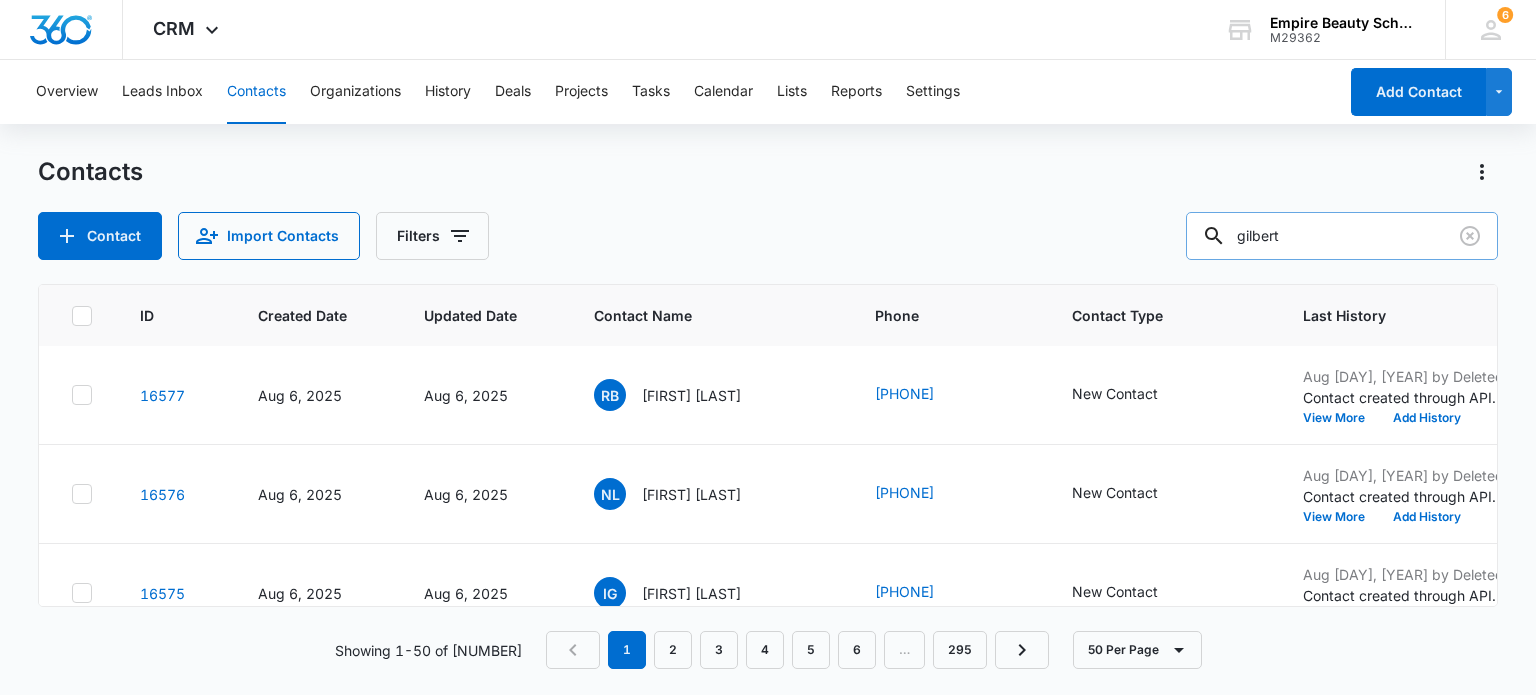 type on "gilbert" 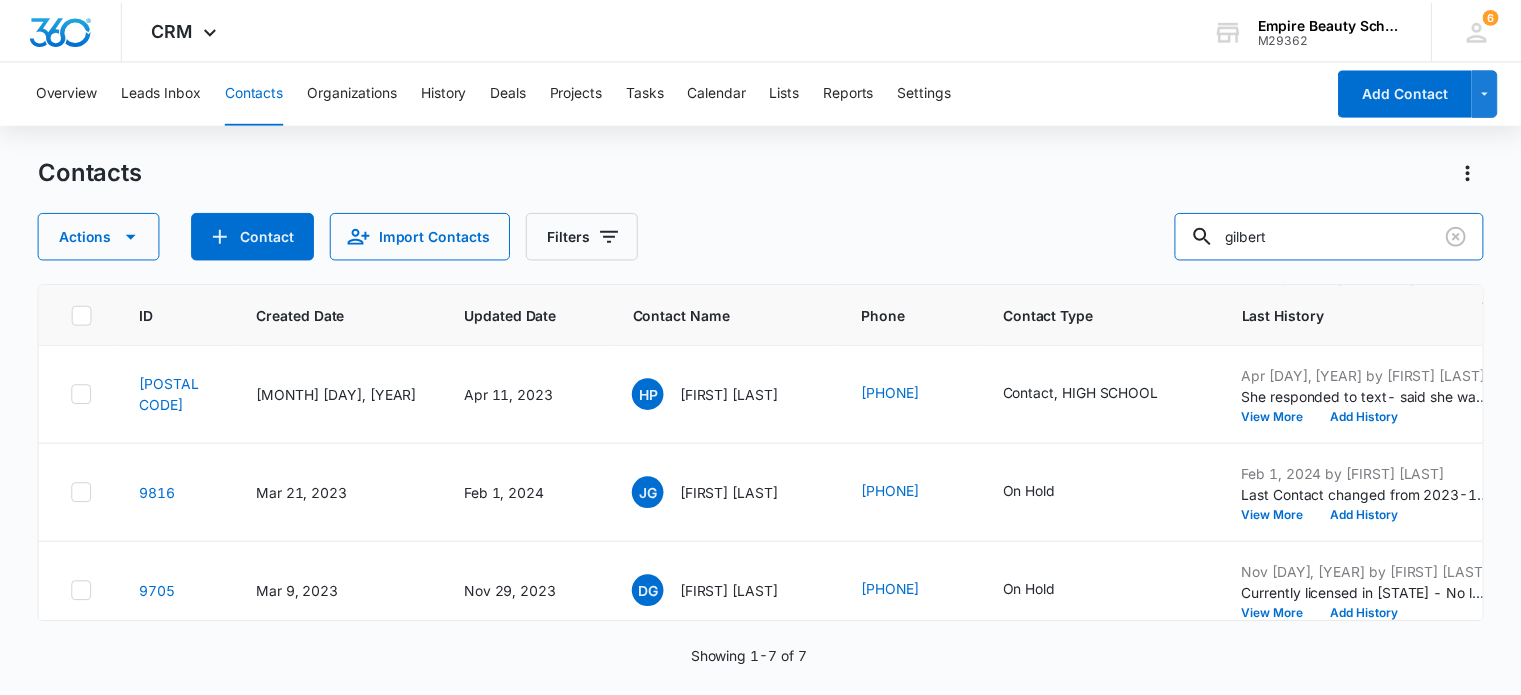 scroll, scrollTop: 0, scrollLeft: 0, axis: both 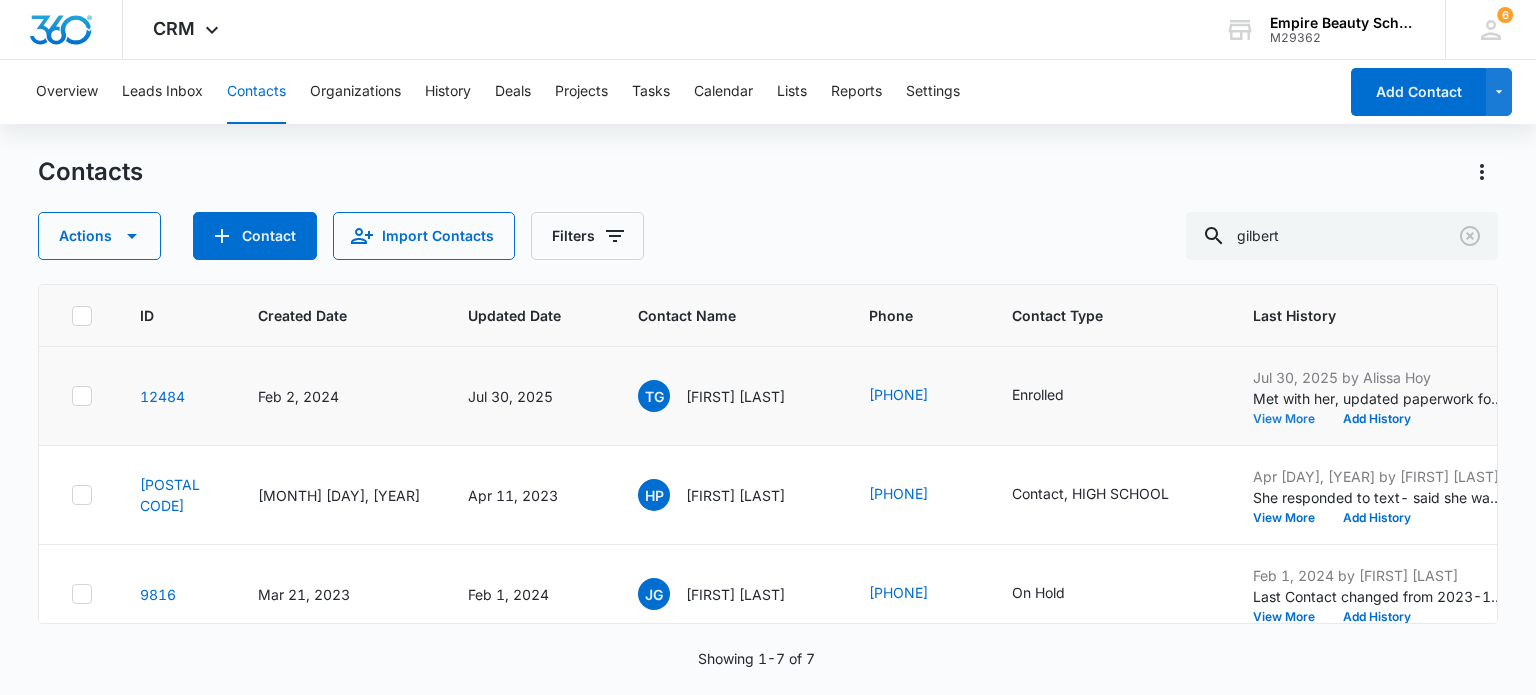 click on "View More" at bounding box center (1291, 419) 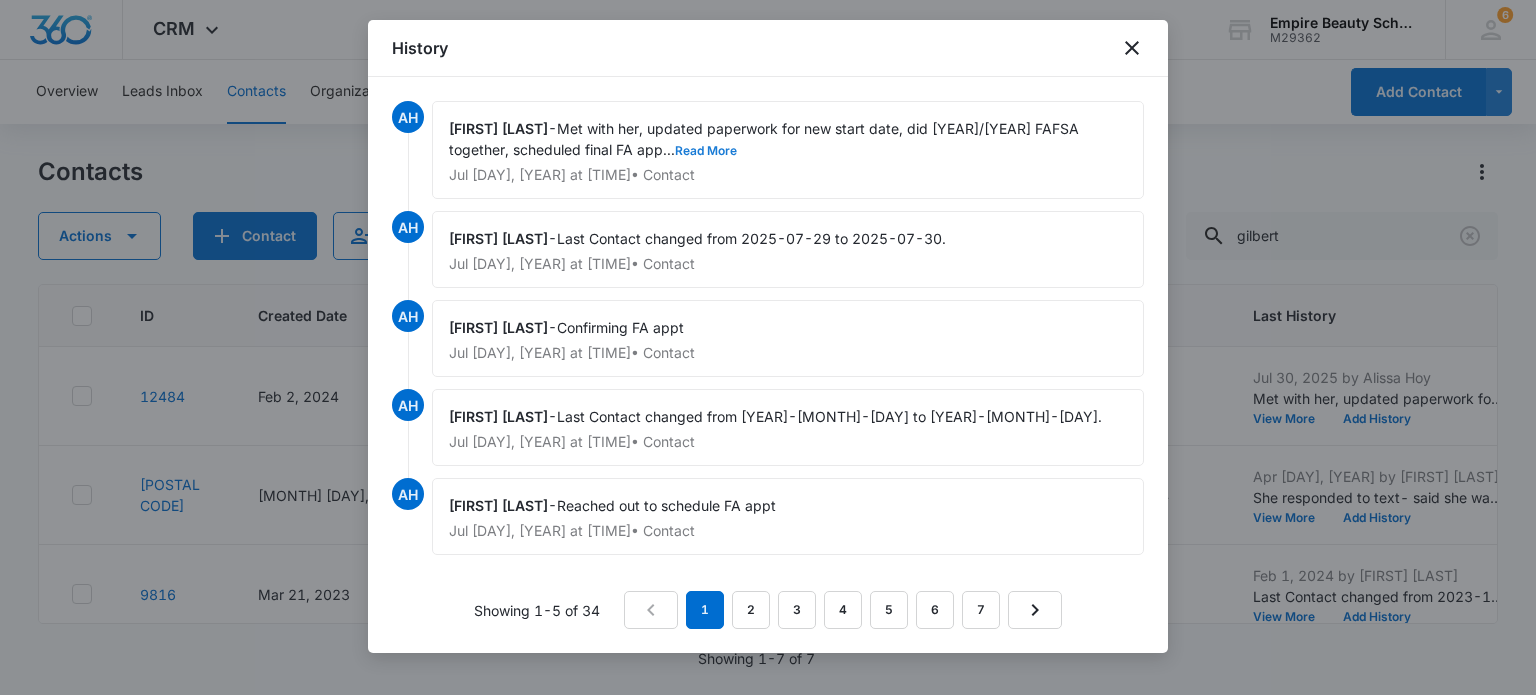 click on "Read More" at bounding box center [706, 151] 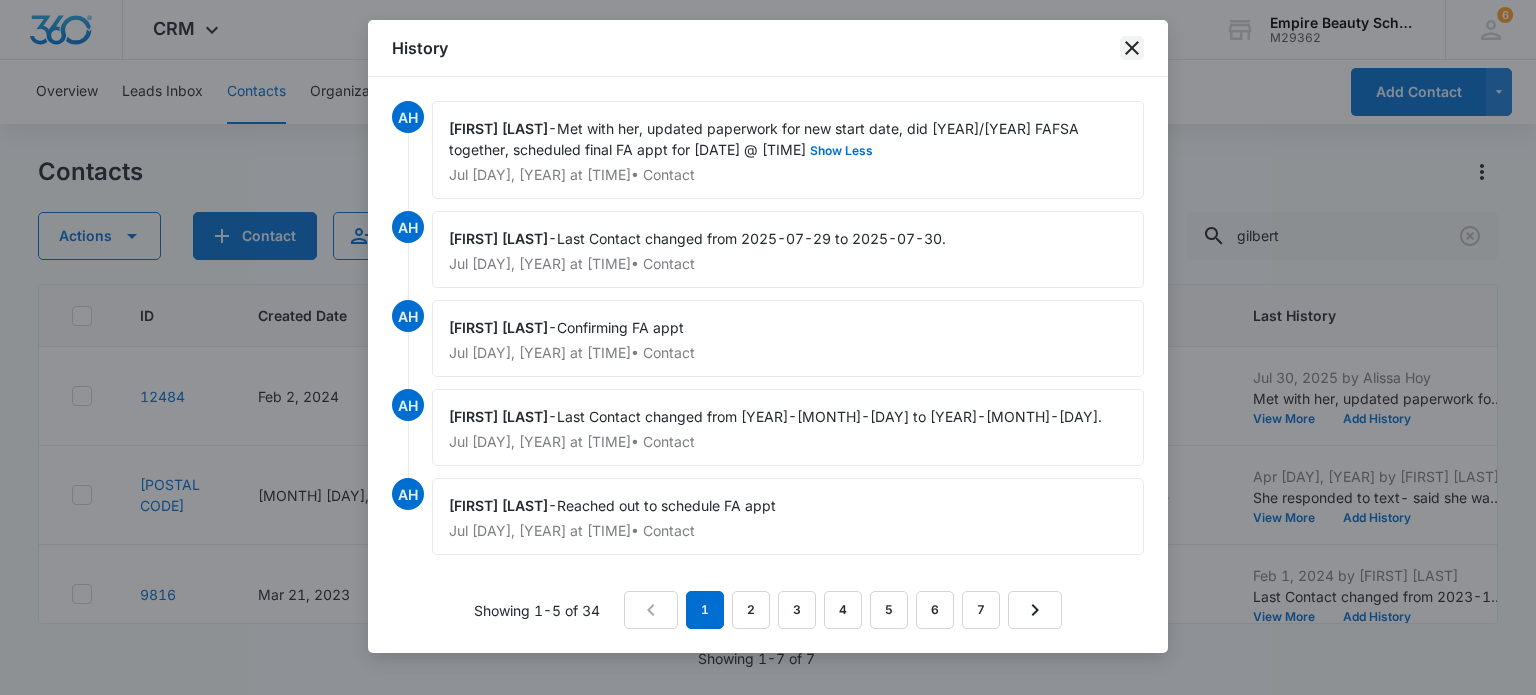 click 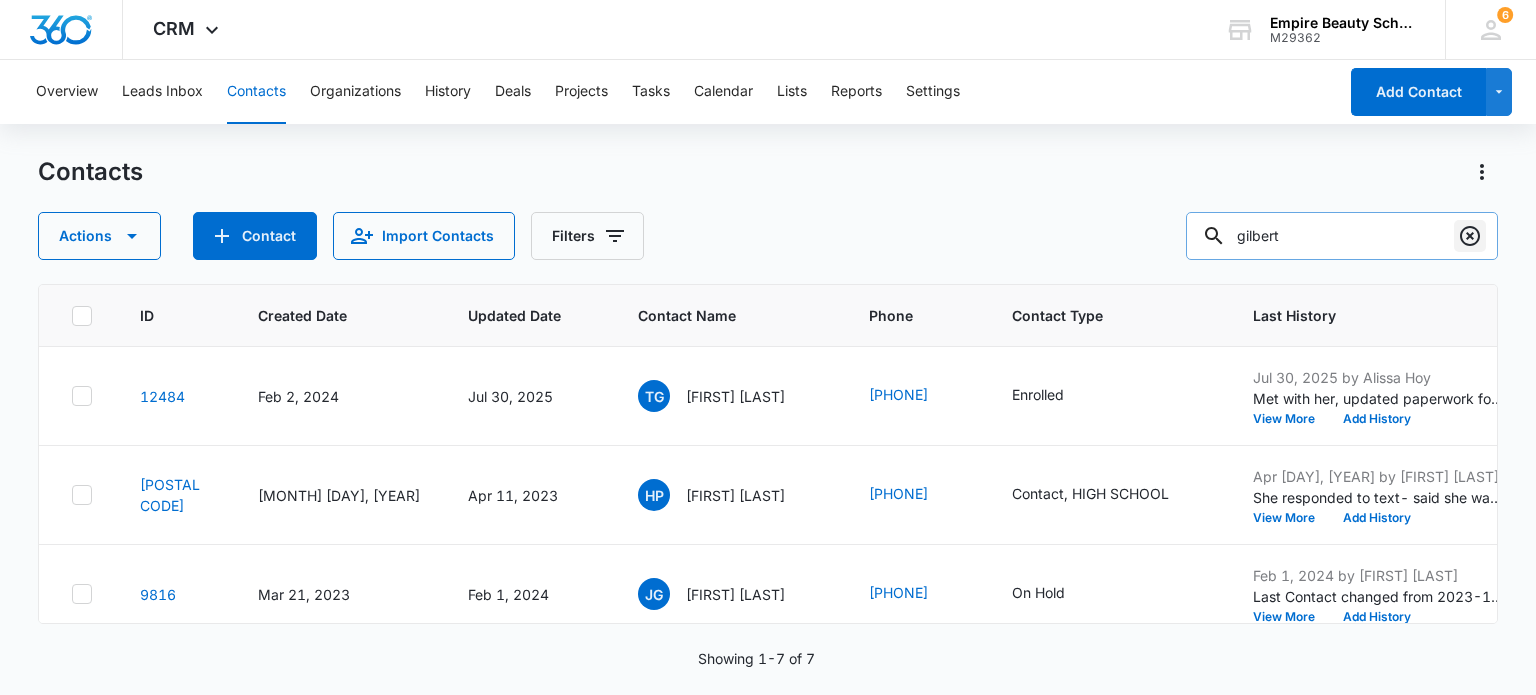 click 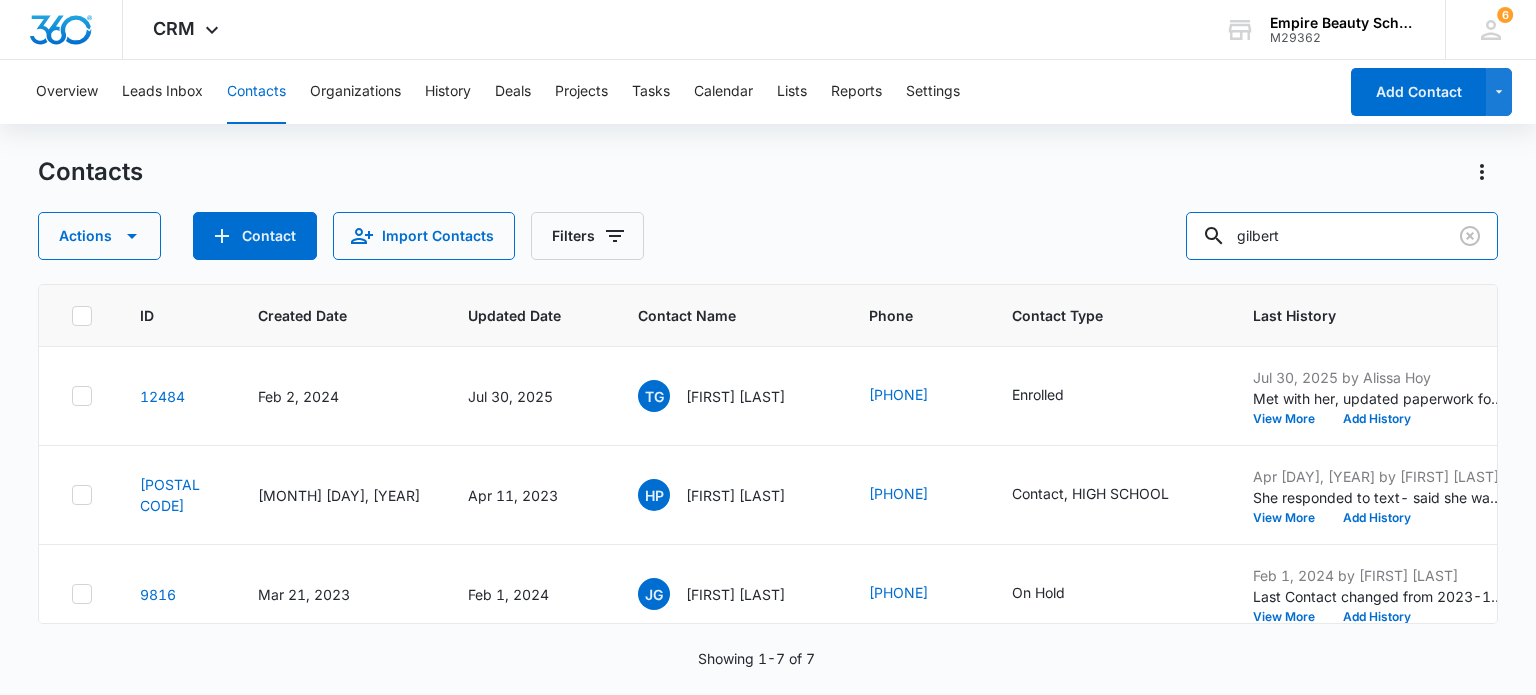type 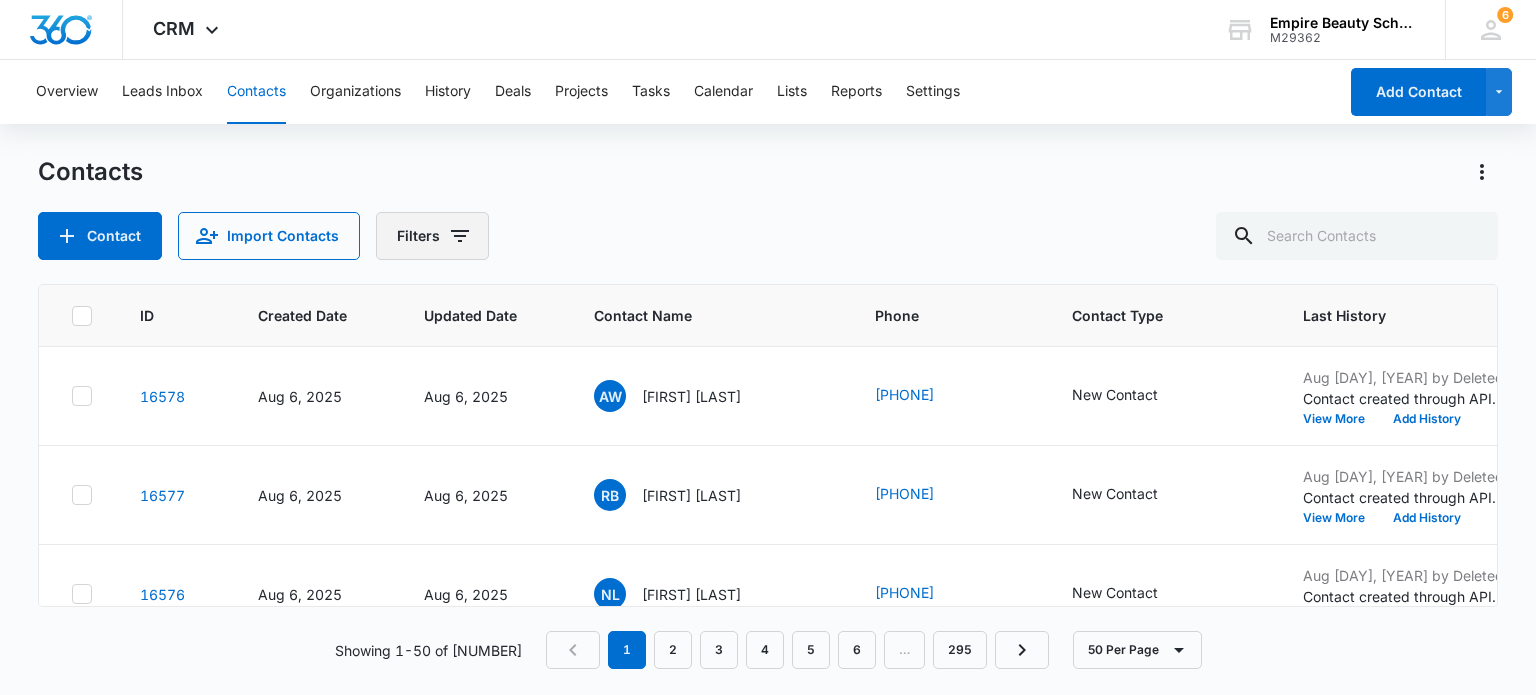 click 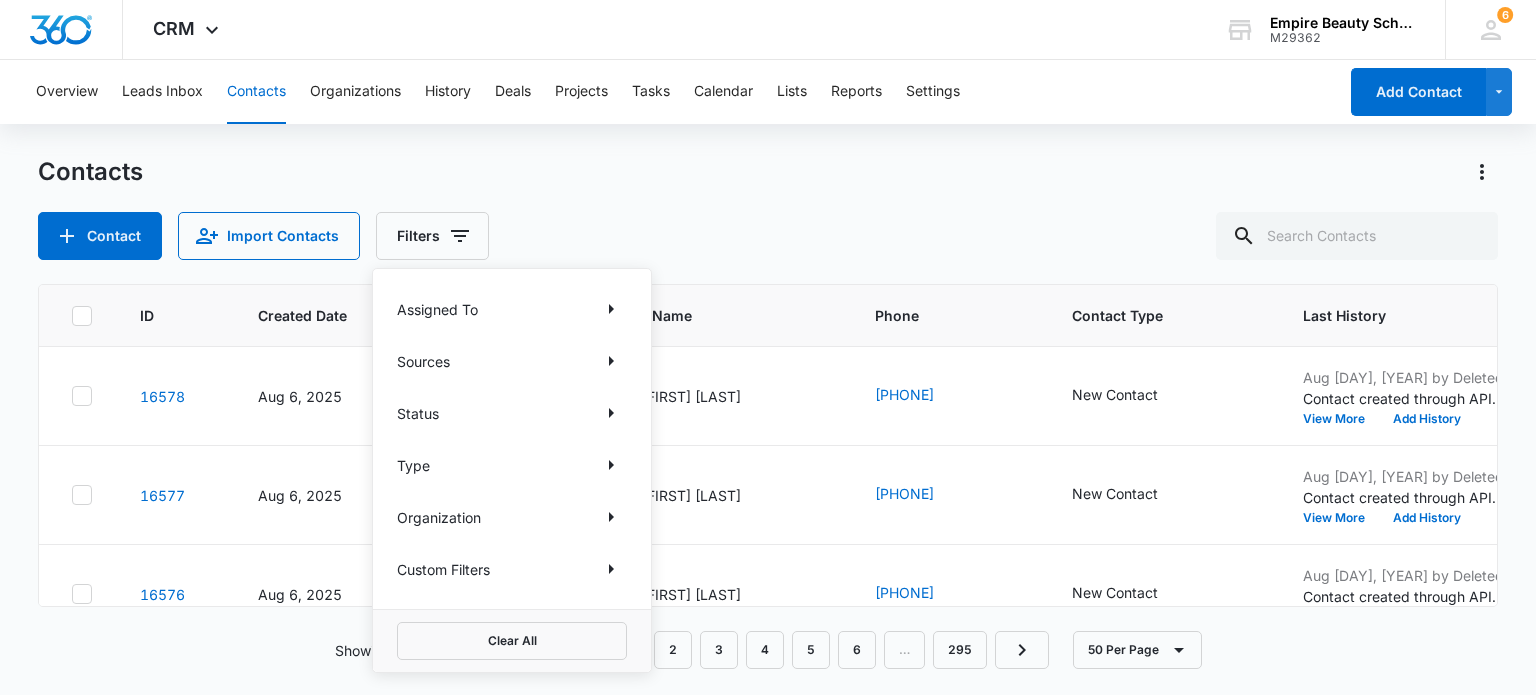 click on "Custom Filters" at bounding box center [512, 569] 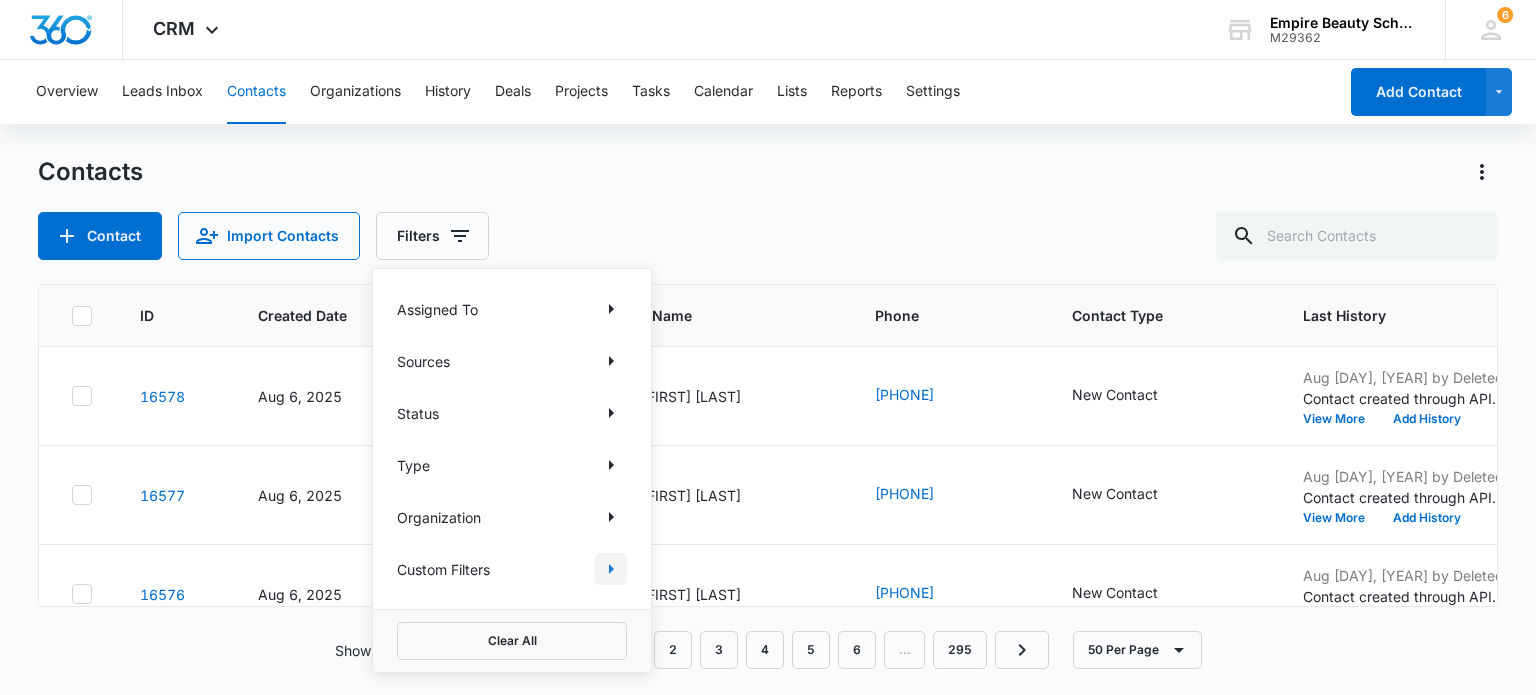 click 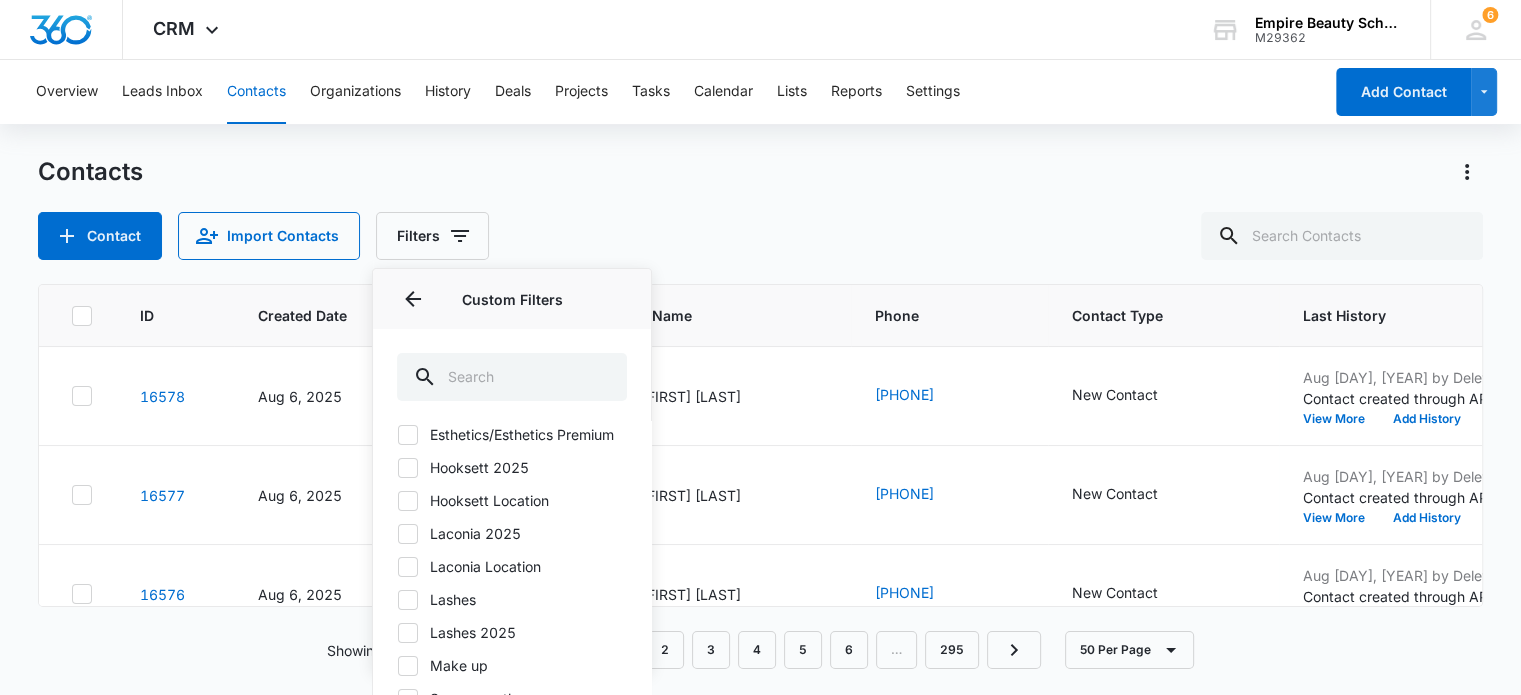 scroll, scrollTop: 214, scrollLeft: 0, axis: vertical 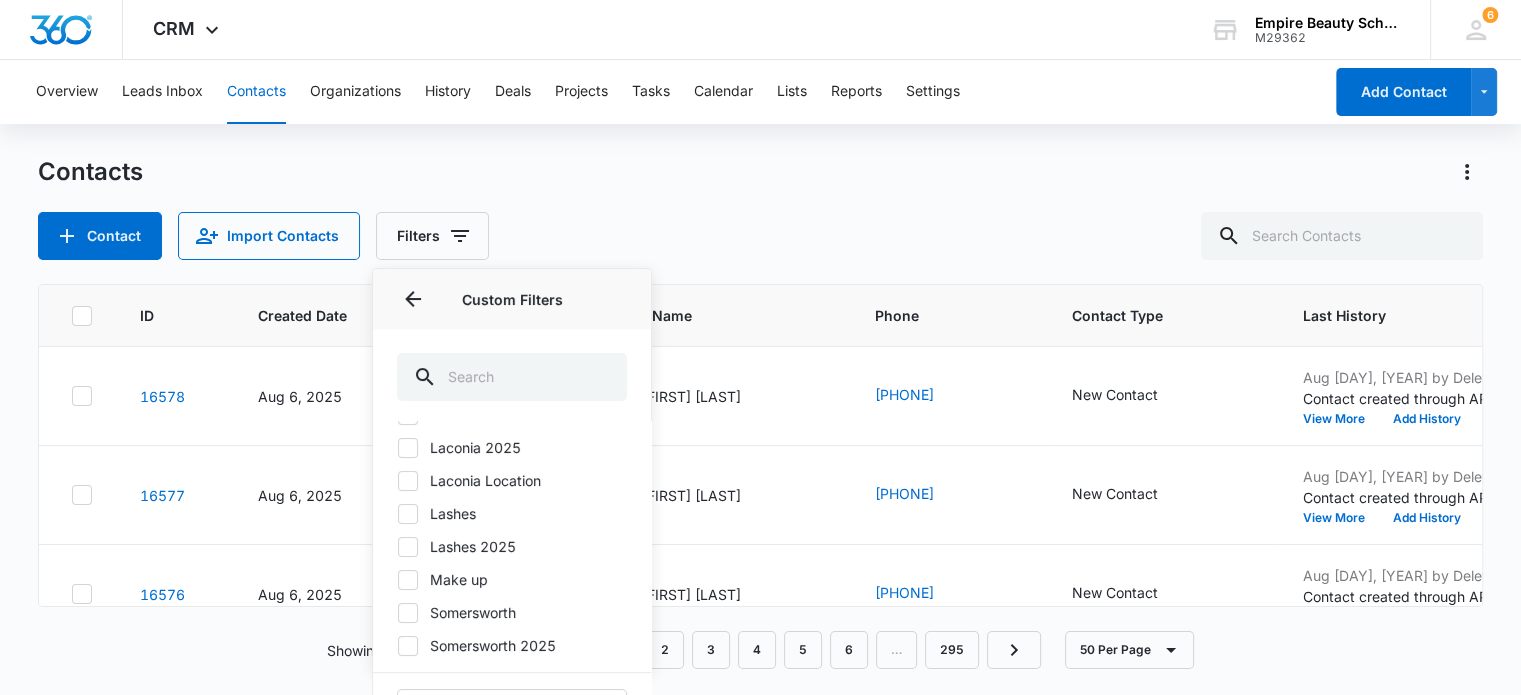 click 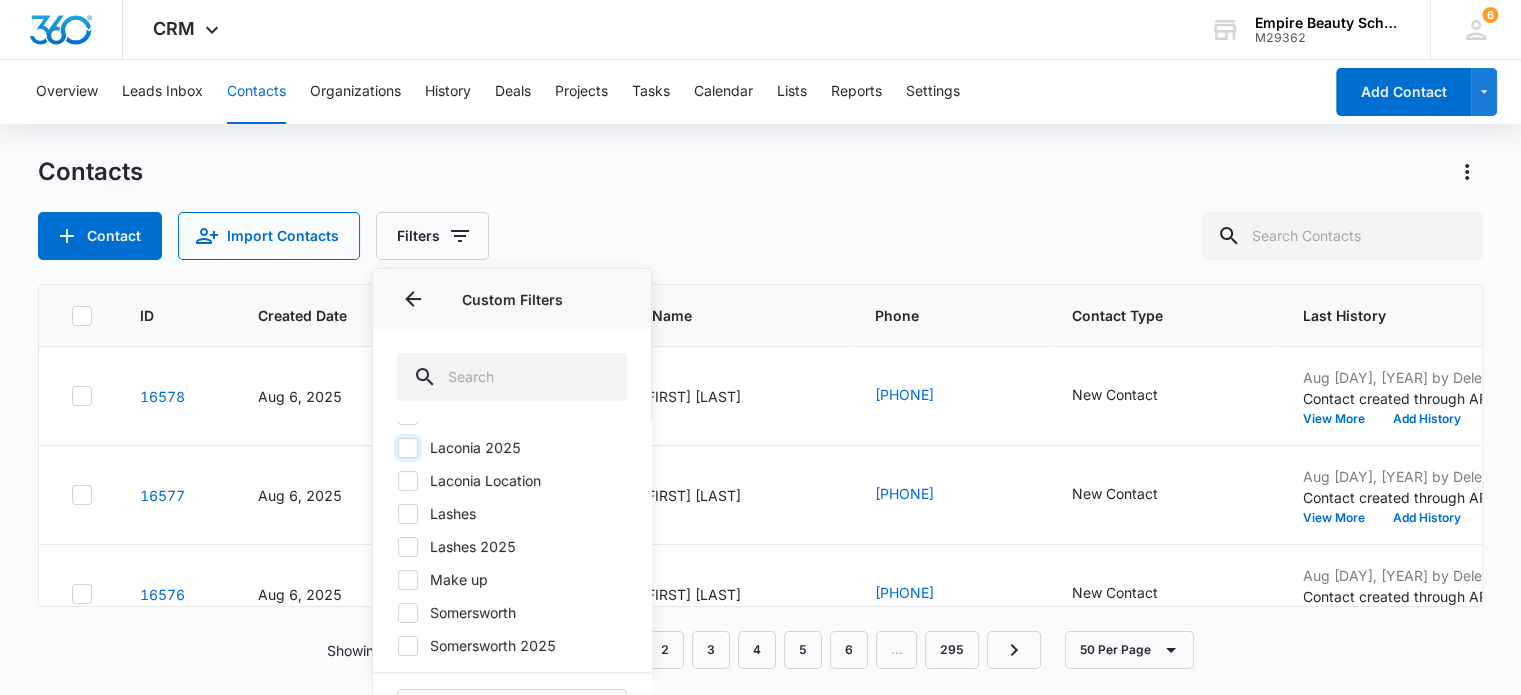 click on "Laconia 2025" at bounding box center [397, 447] 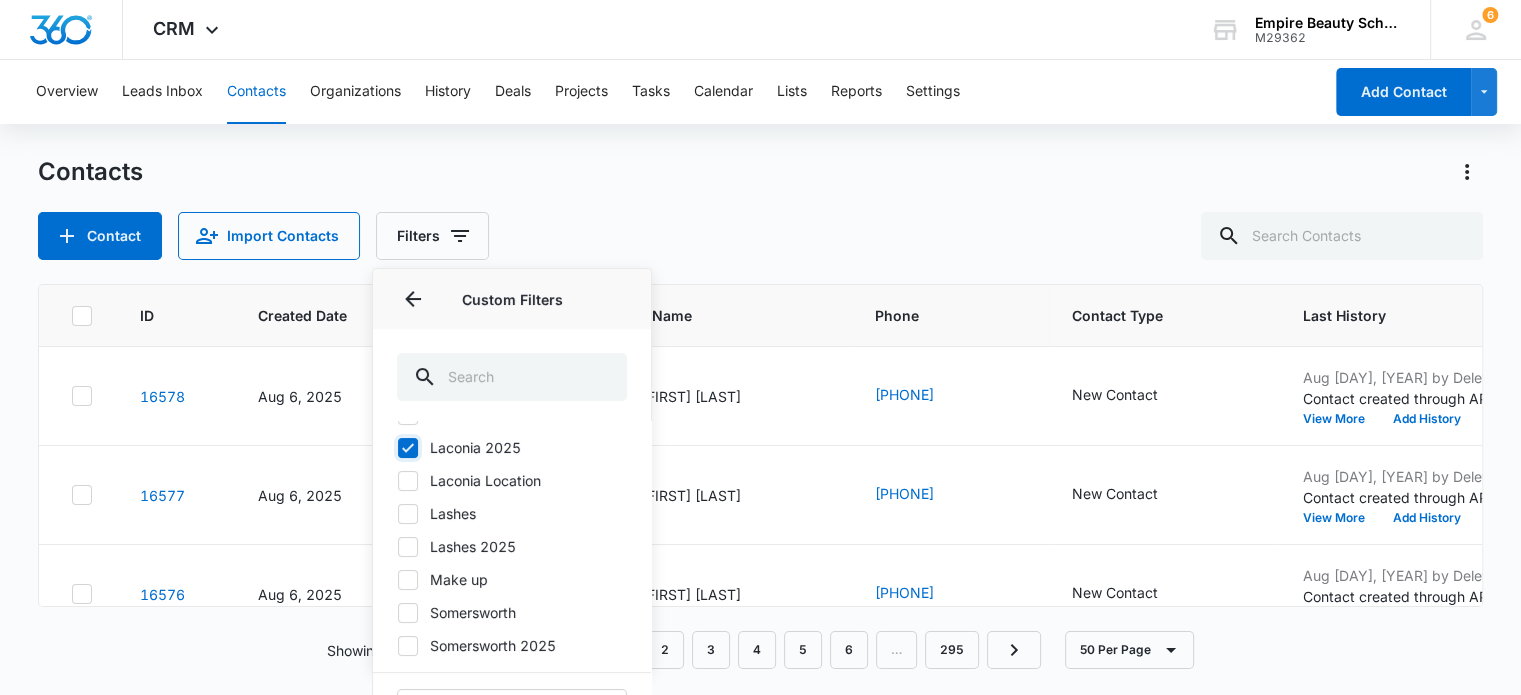checkbox on "true" 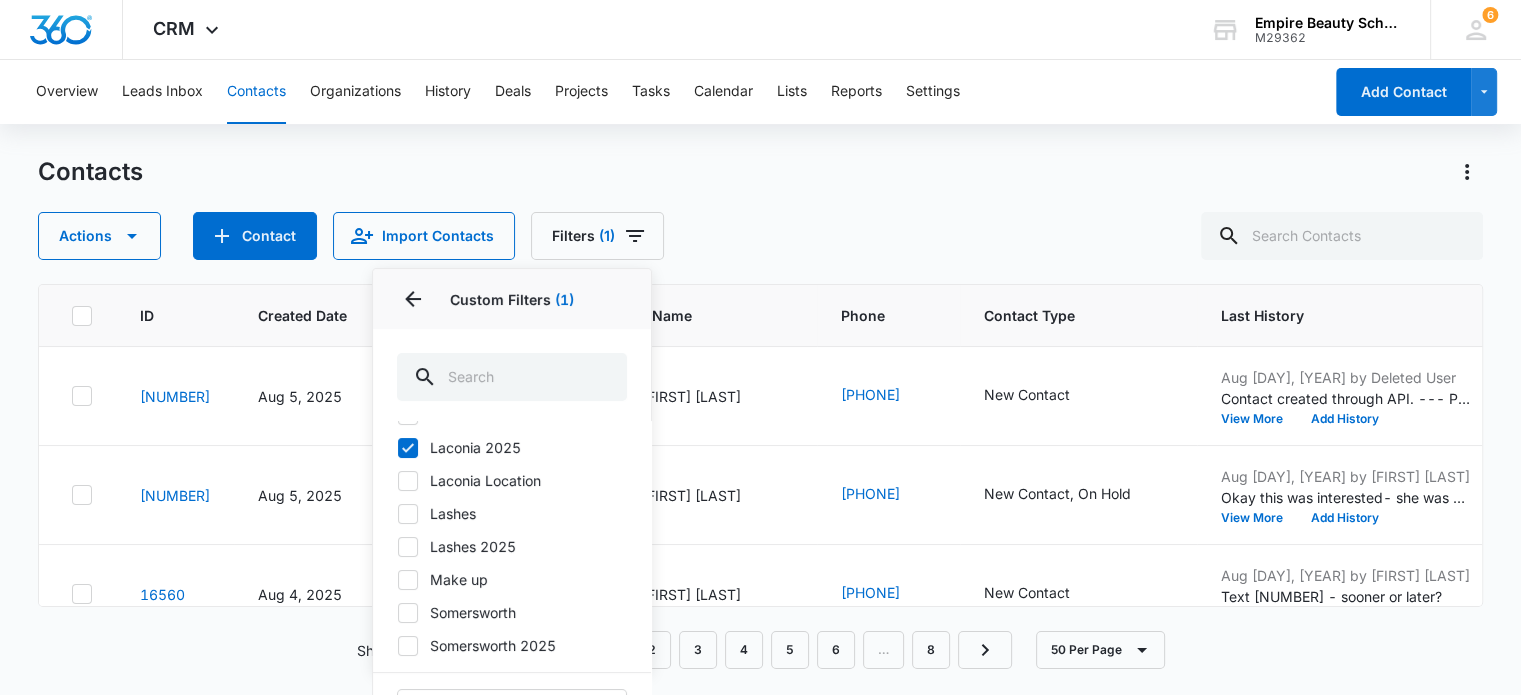 click 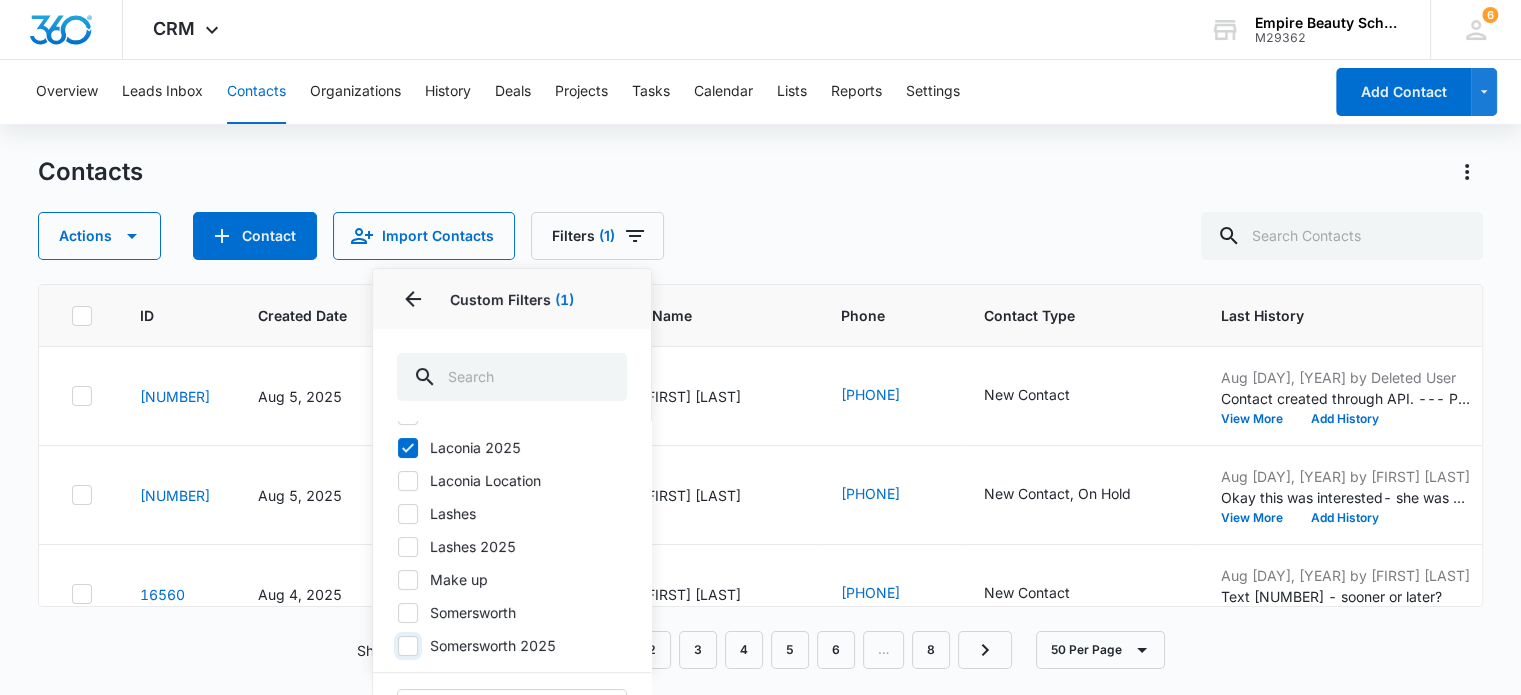 click on "Somersworth 2025" at bounding box center [397, 645] 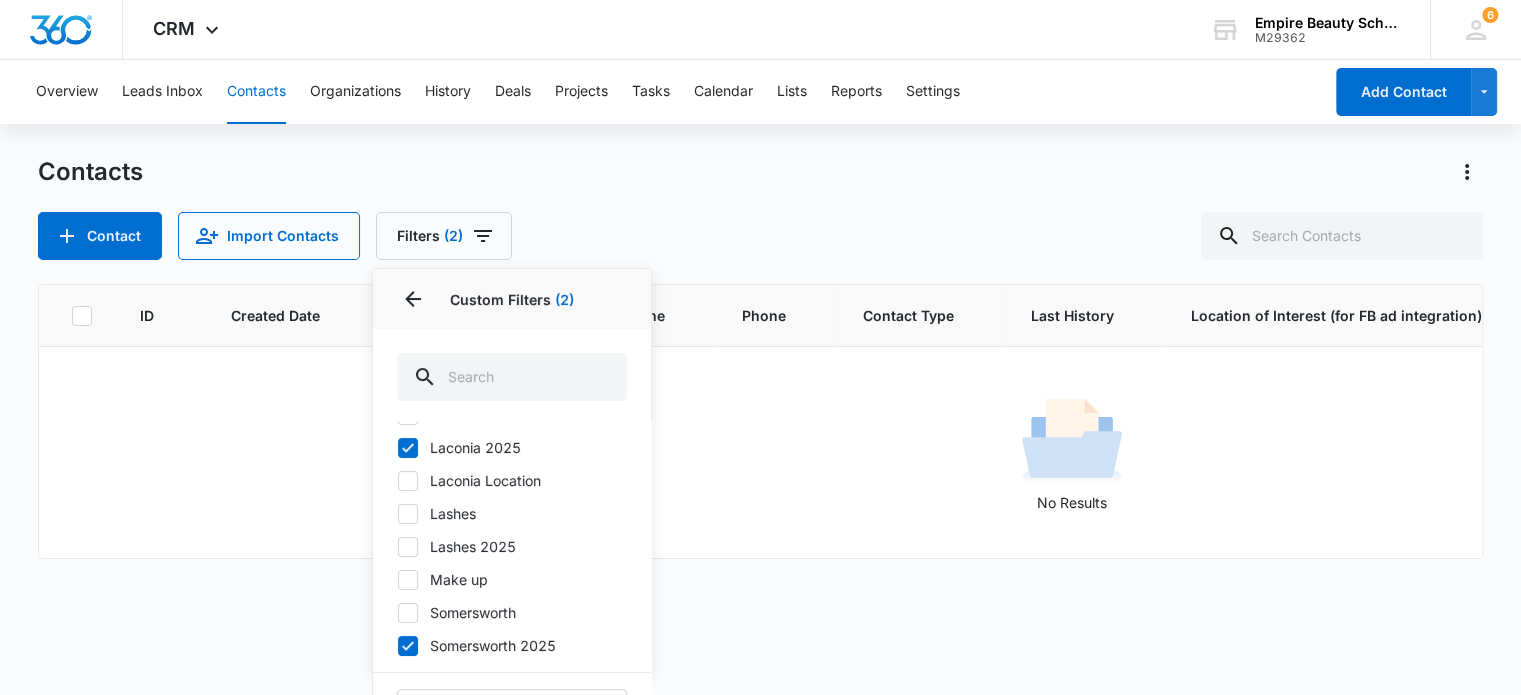 drag, startPoint x: 404, startPoint y: 645, endPoint x: 693, endPoint y: 263, distance: 479.00418 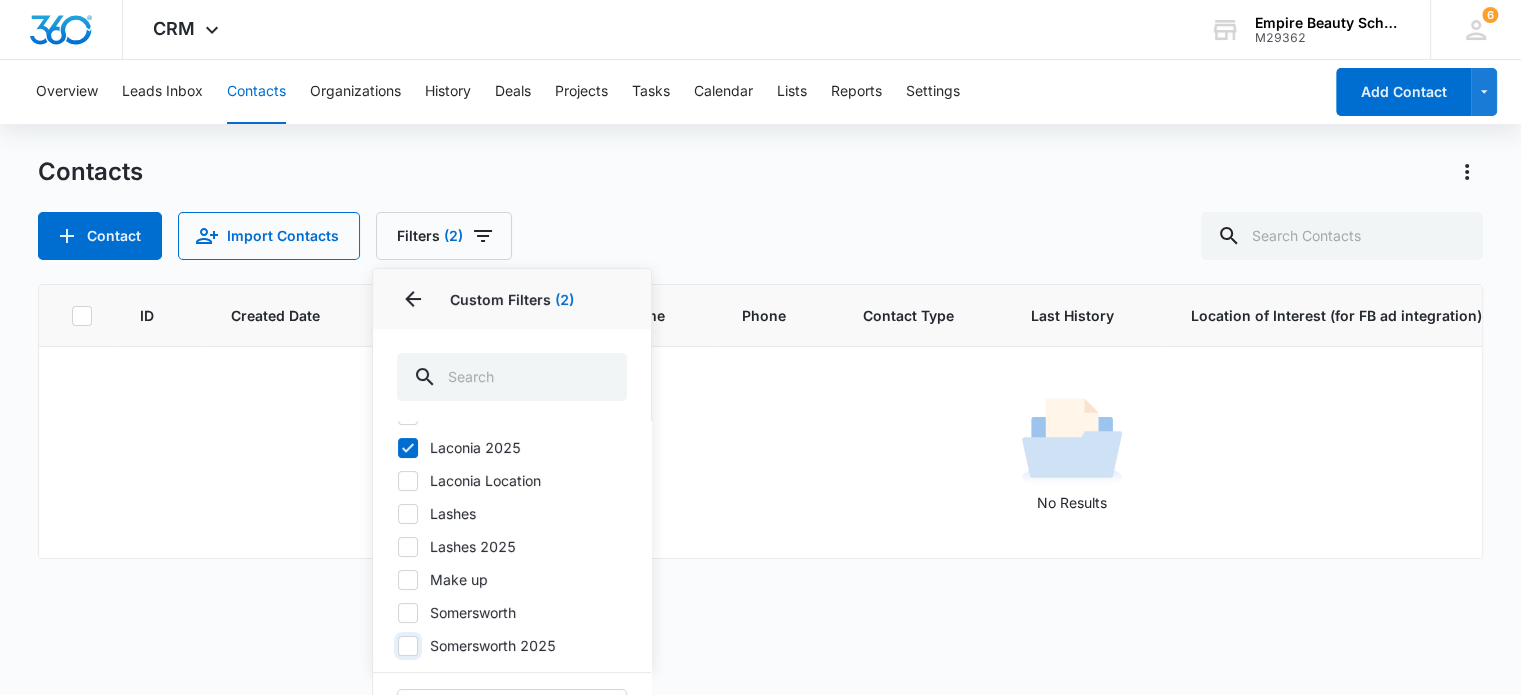 checkbox on "false" 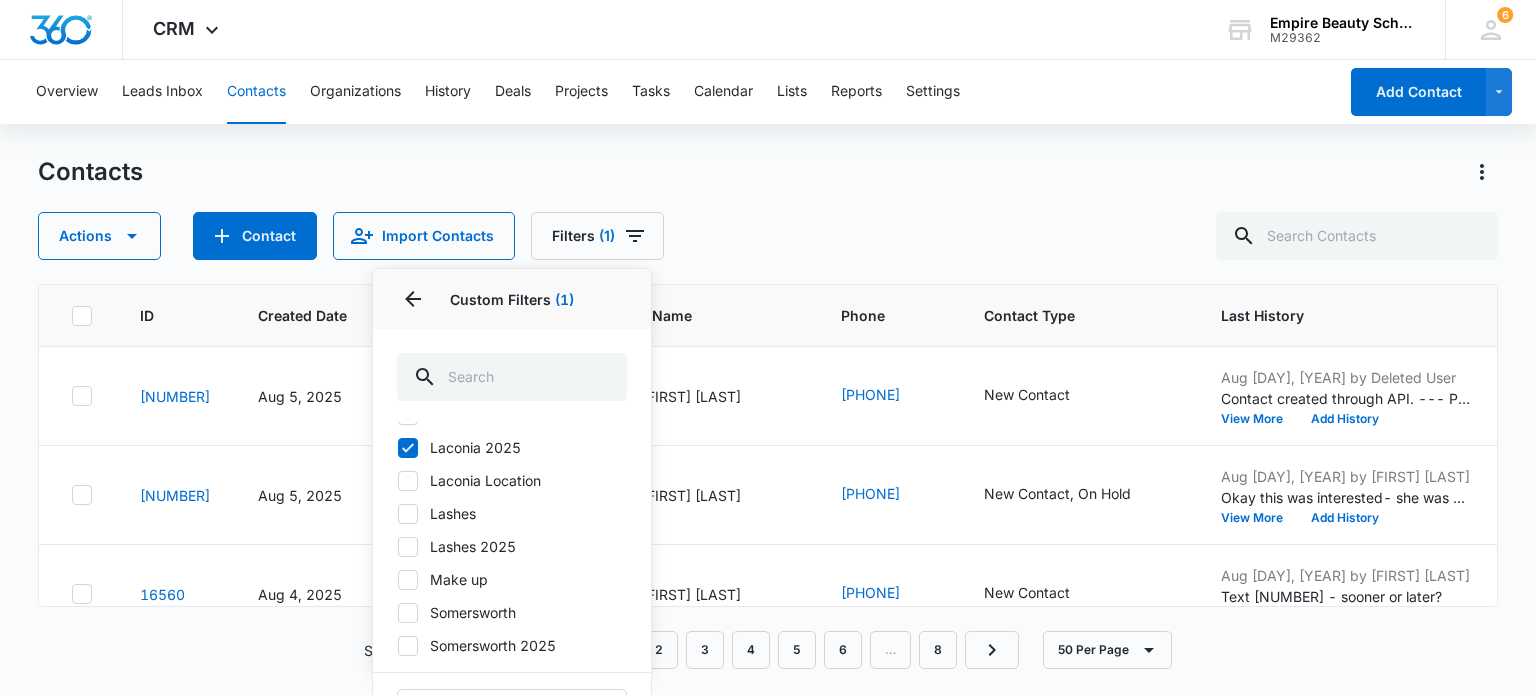 click on "Contacts Actions Contact Import Contacts Filters (1) Assigned To Sources Status Type Organization Custom Filters 1 Custom Filters (1) Barber Transfer Barbering Cosmetology Esthetics/Esthetics Premium Hooksett 2025 Hooksett Location Laconia 2025 Laconia Location Lashes Lashes 2025 Make up Somersworth Somersworth 2025 Edit Filter Create Filter Clear All" at bounding box center (767, 208) 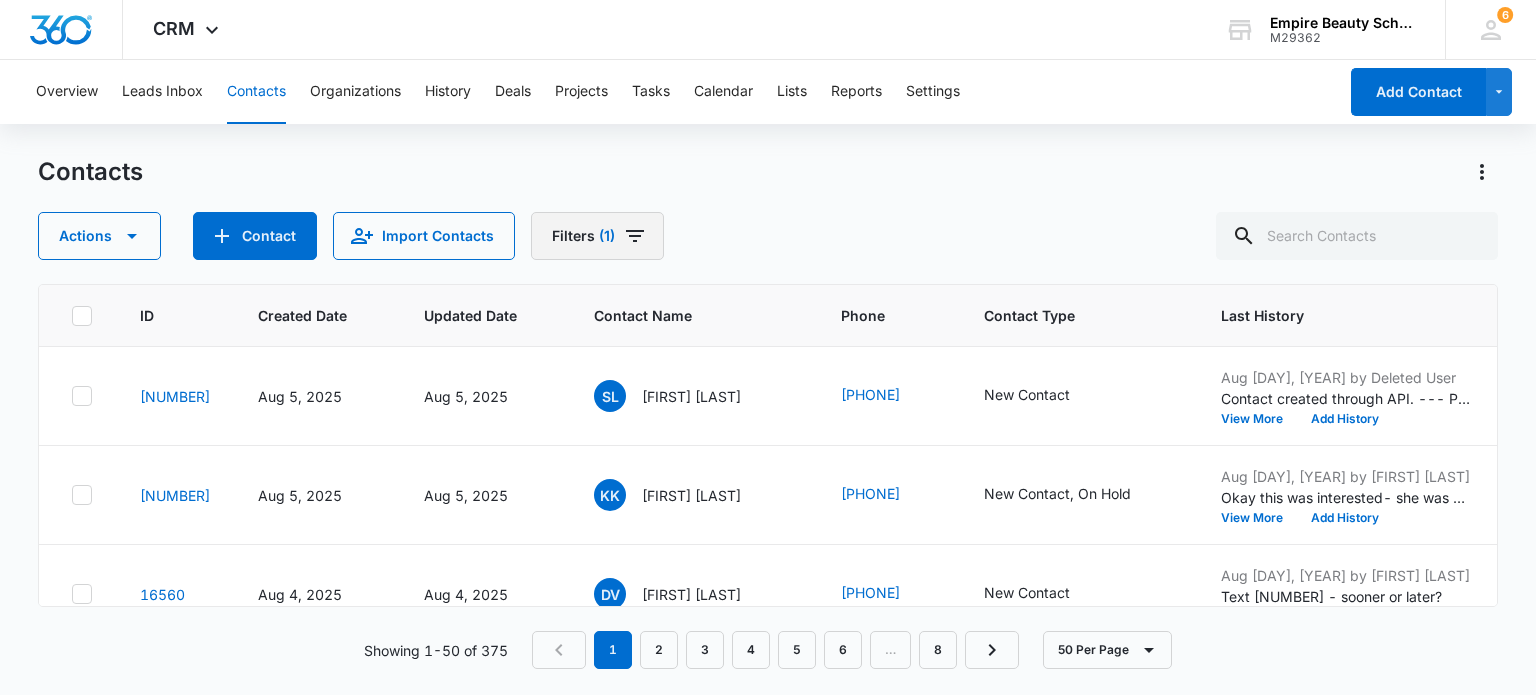 click 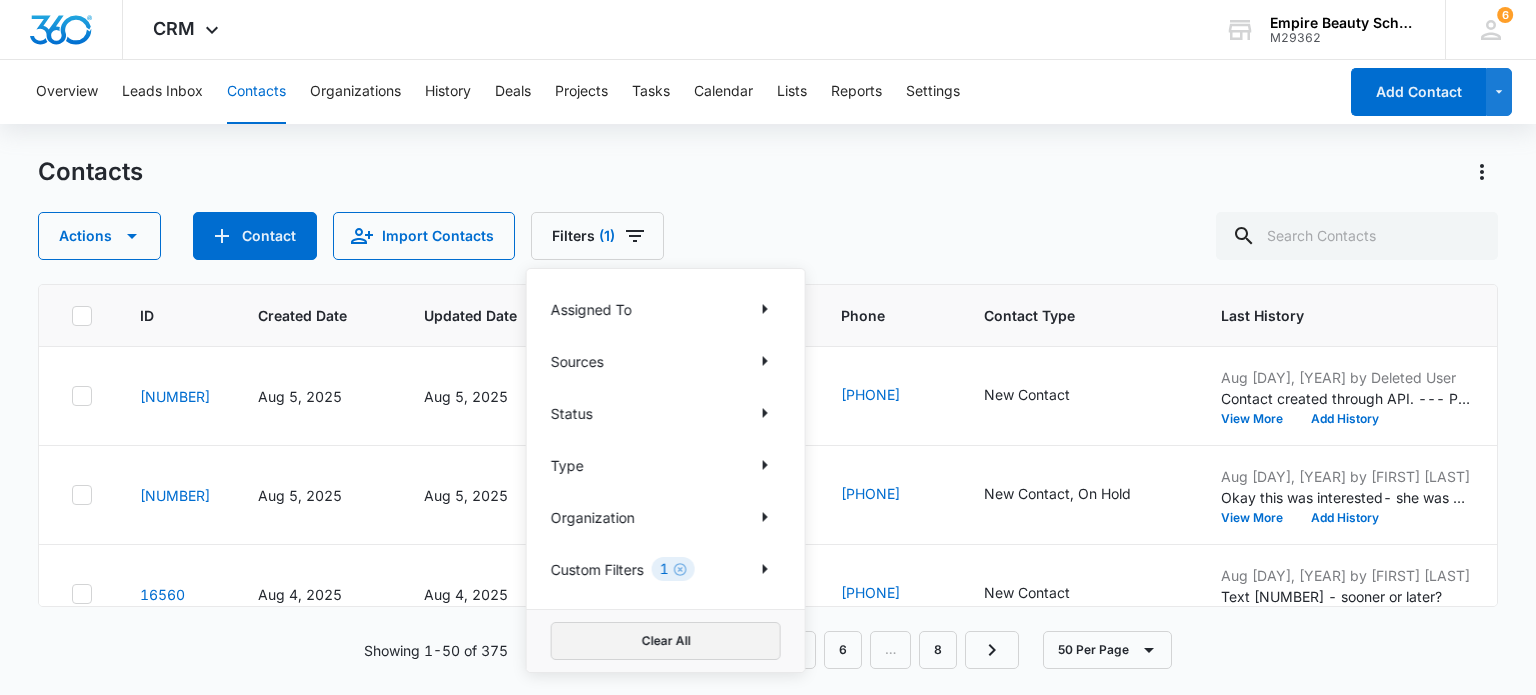 click on "Clear All" at bounding box center [666, 641] 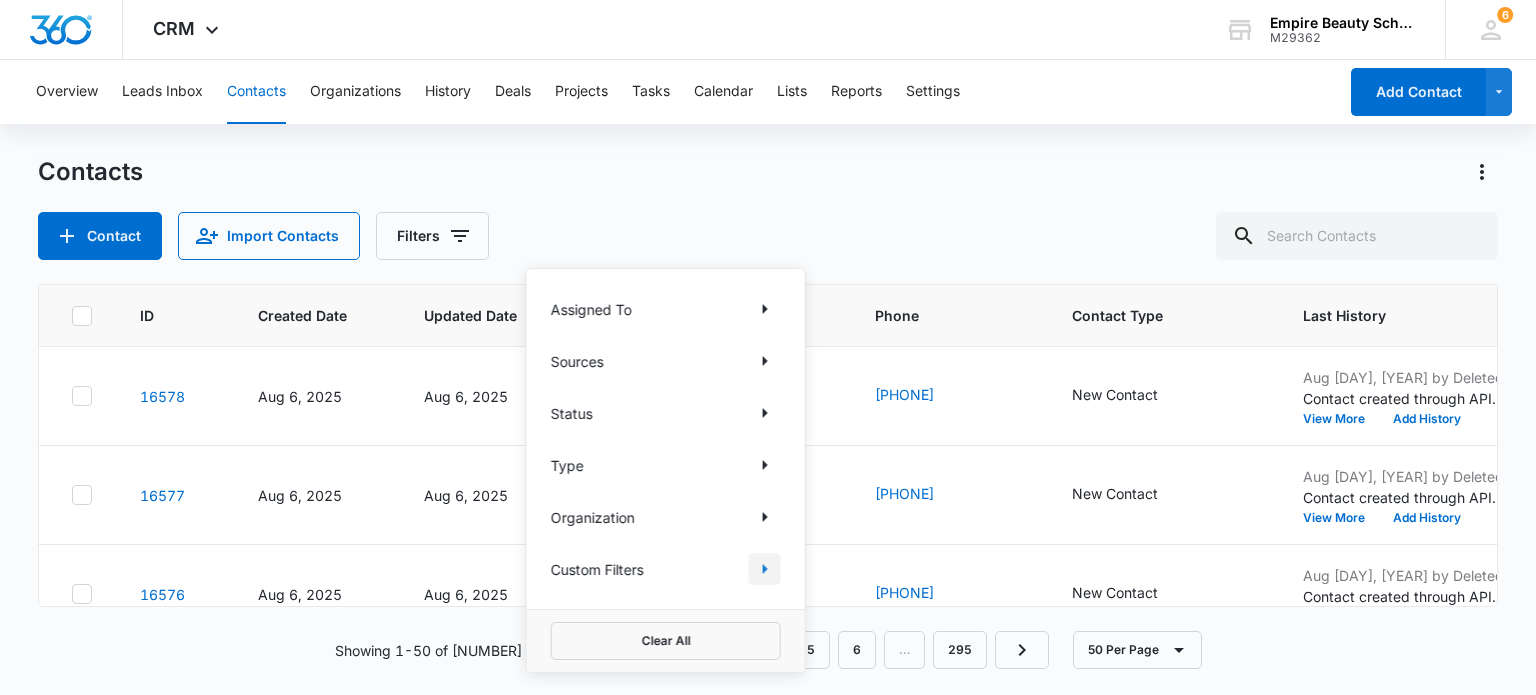 click 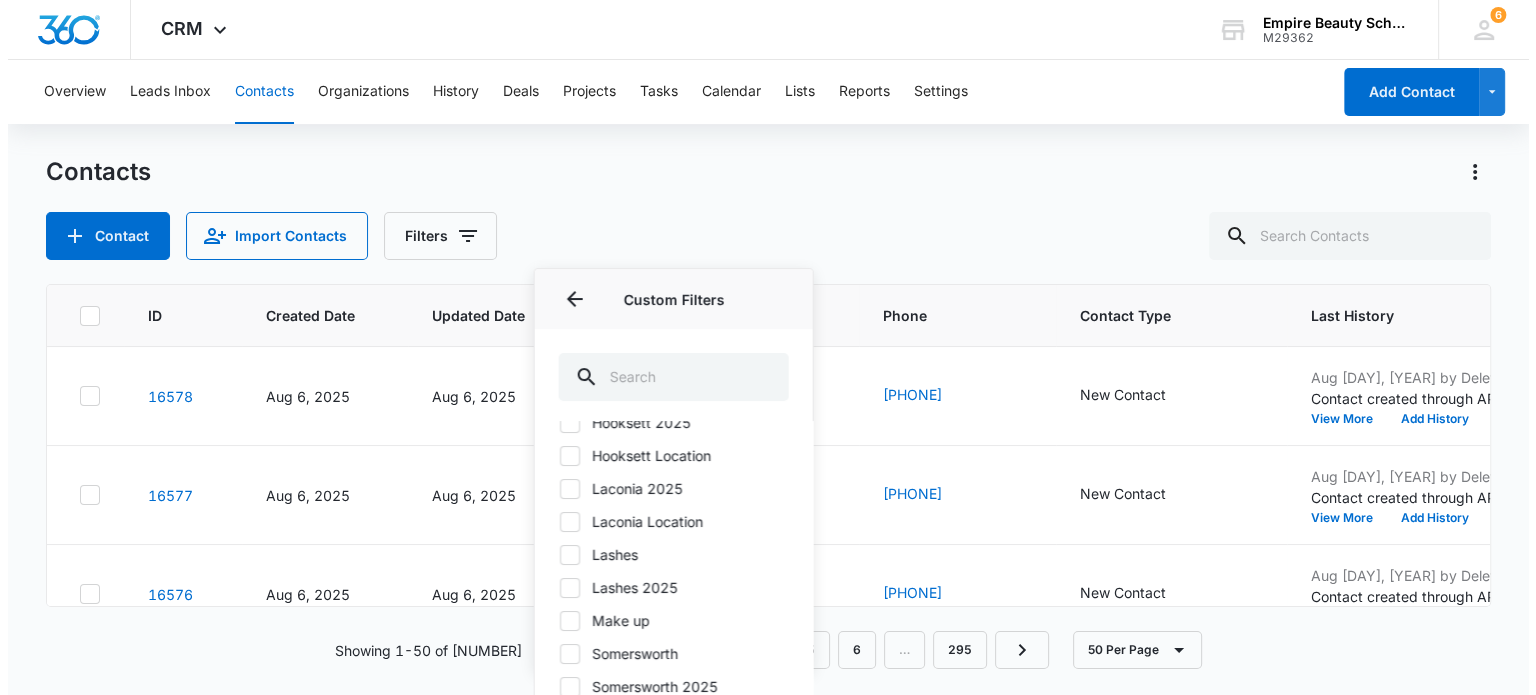 scroll, scrollTop: 200, scrollLeft: 0, axis: vertical 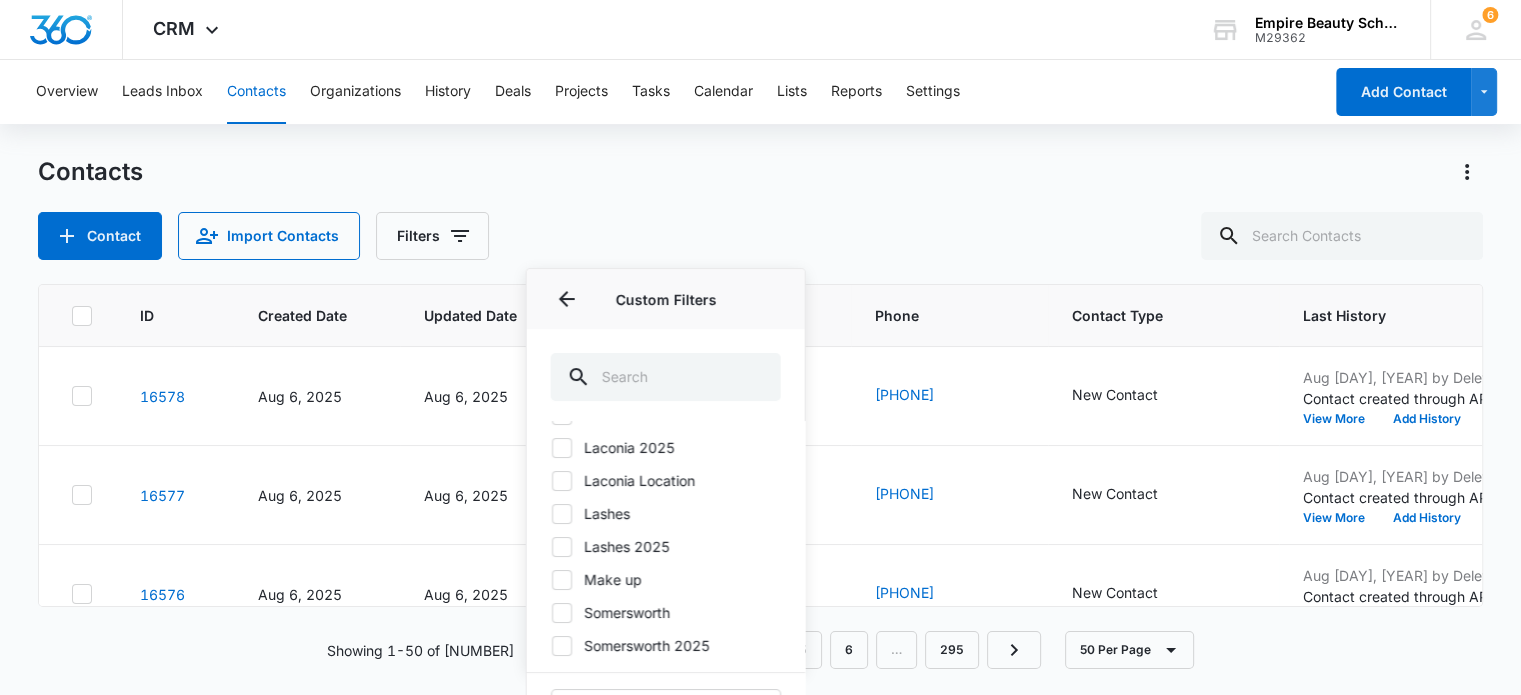 drag, startPoint x: 561, startPoint y: 656, endPoint x: 580, endPoint y: 655, distance: 19.026299 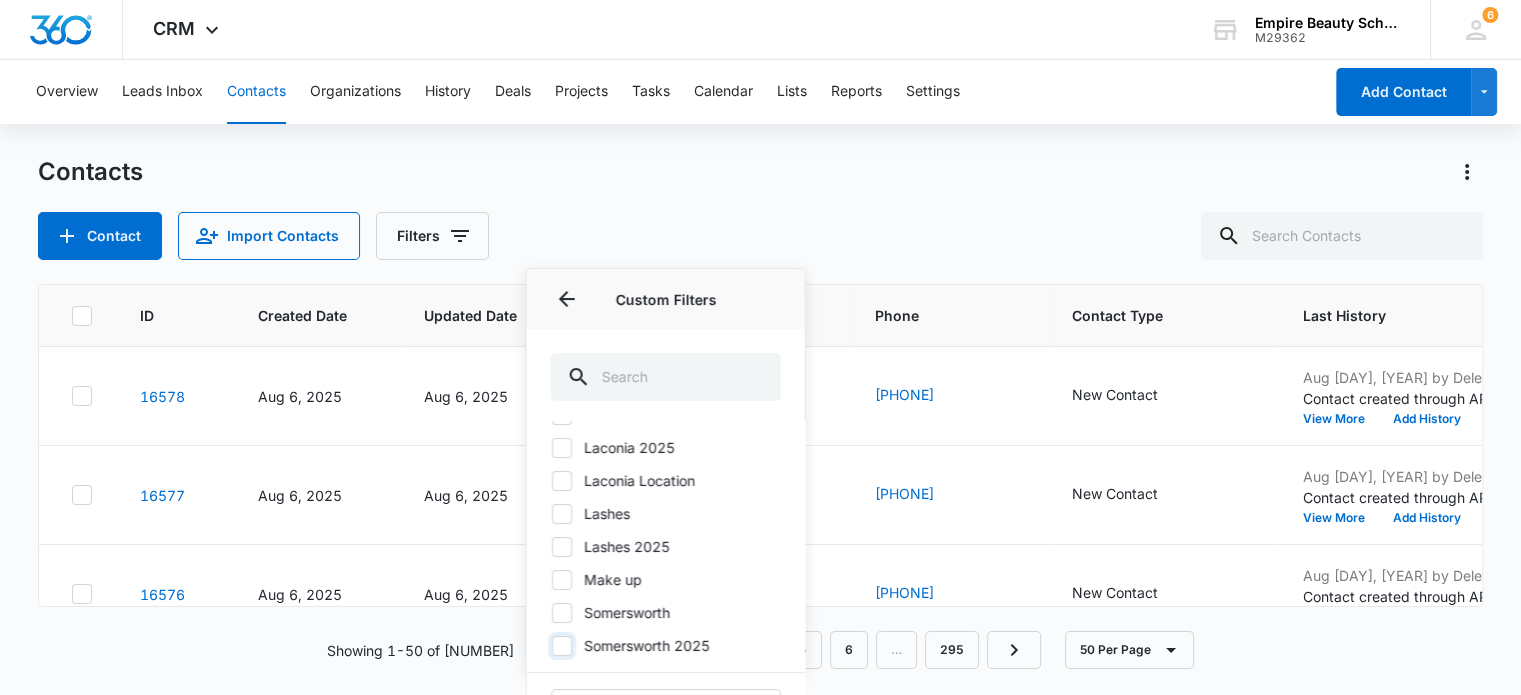 click on "Somersworth 2025" at bounding box center [551, 645] 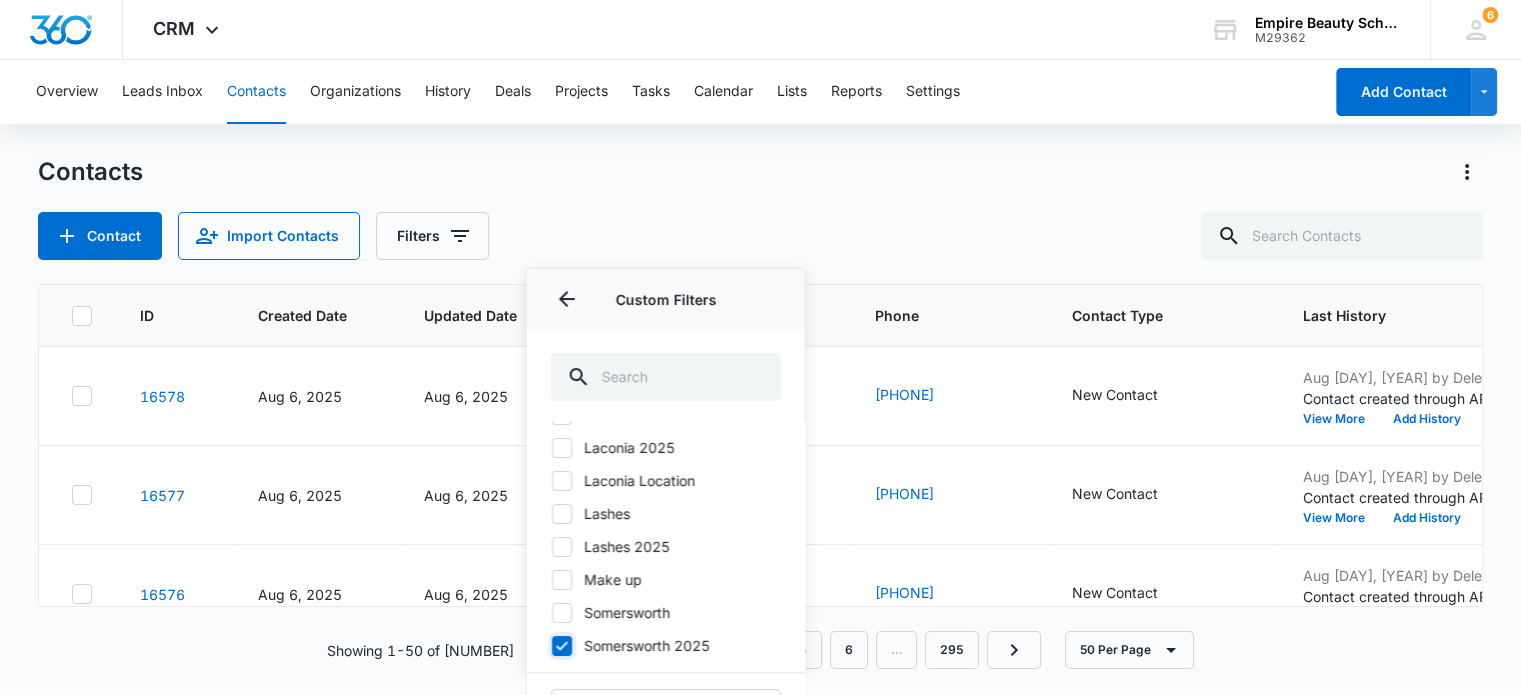 checkbox on "true" 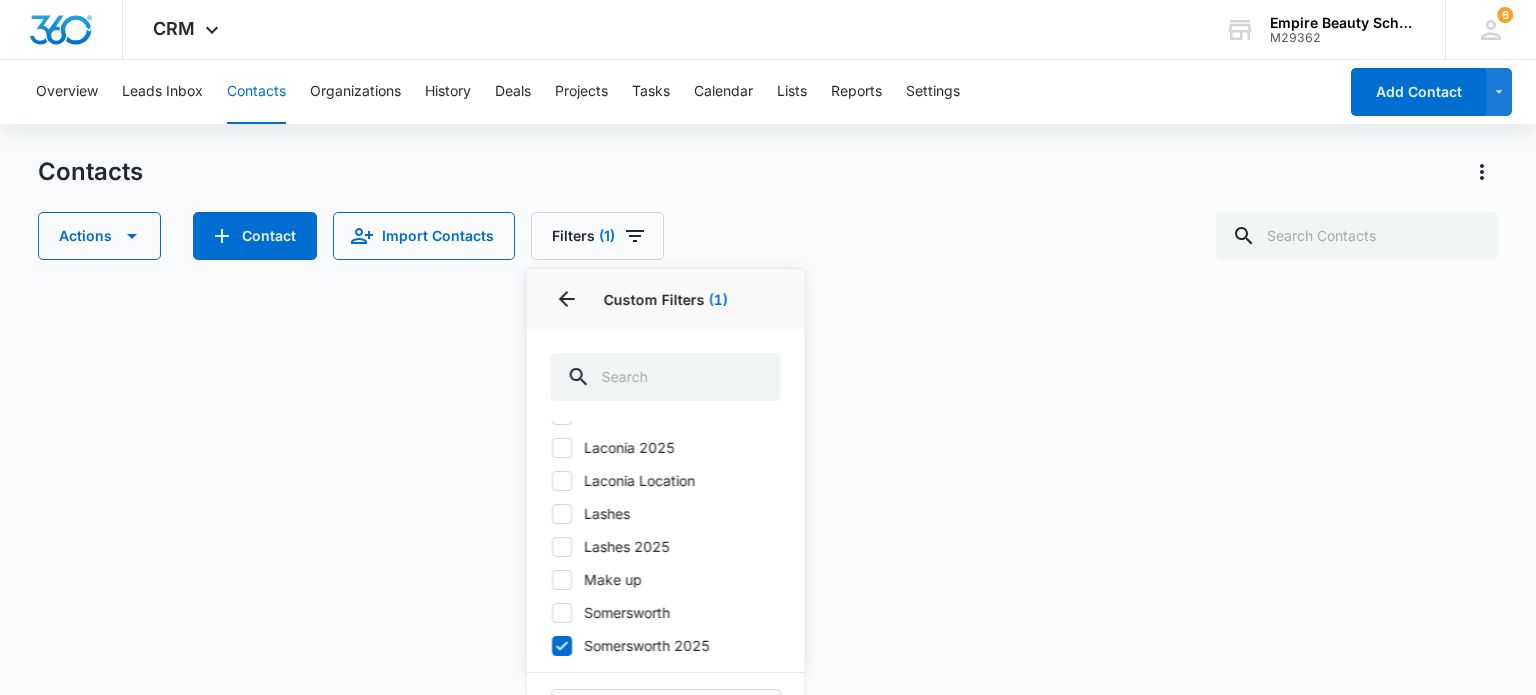 click on "Contacts" at bounding box center (767, 172) 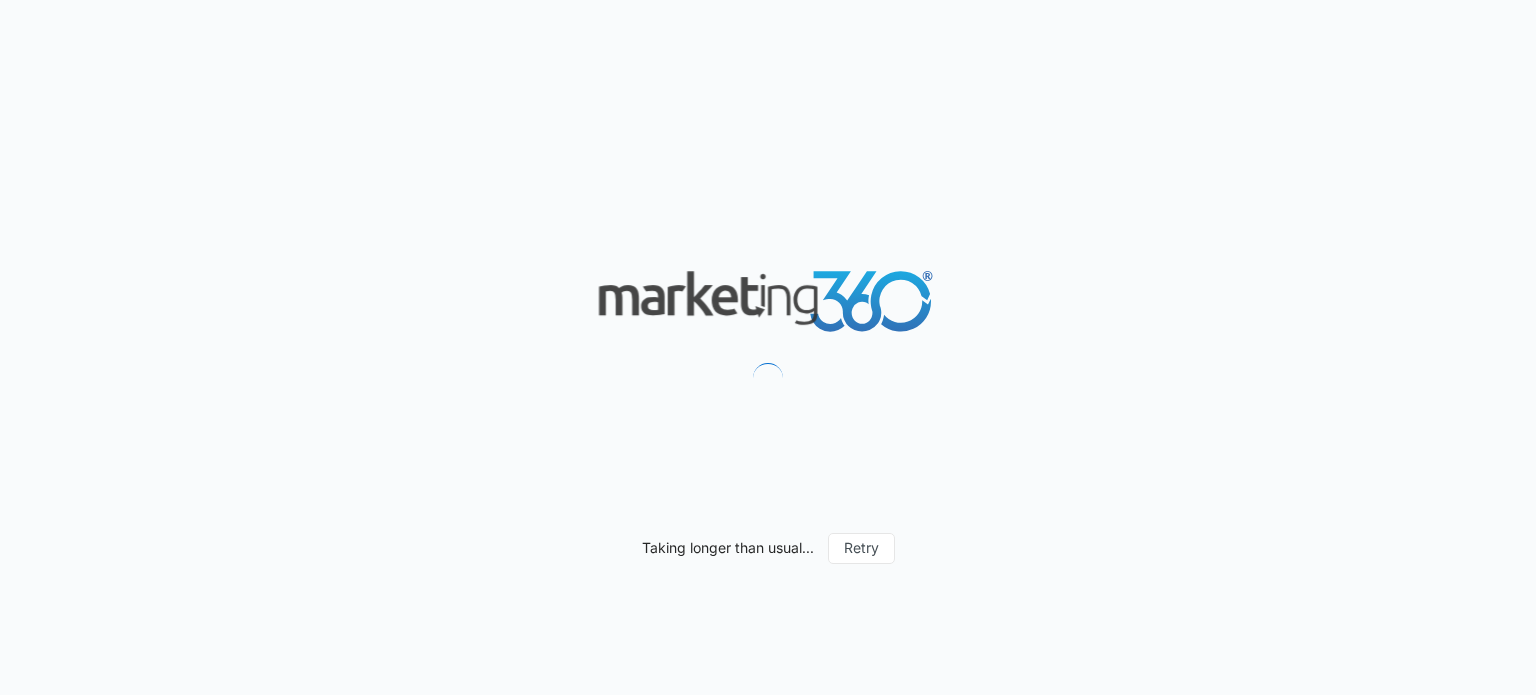 scroll, scrollTop: 0, scrollLeft: 0, axis: both 